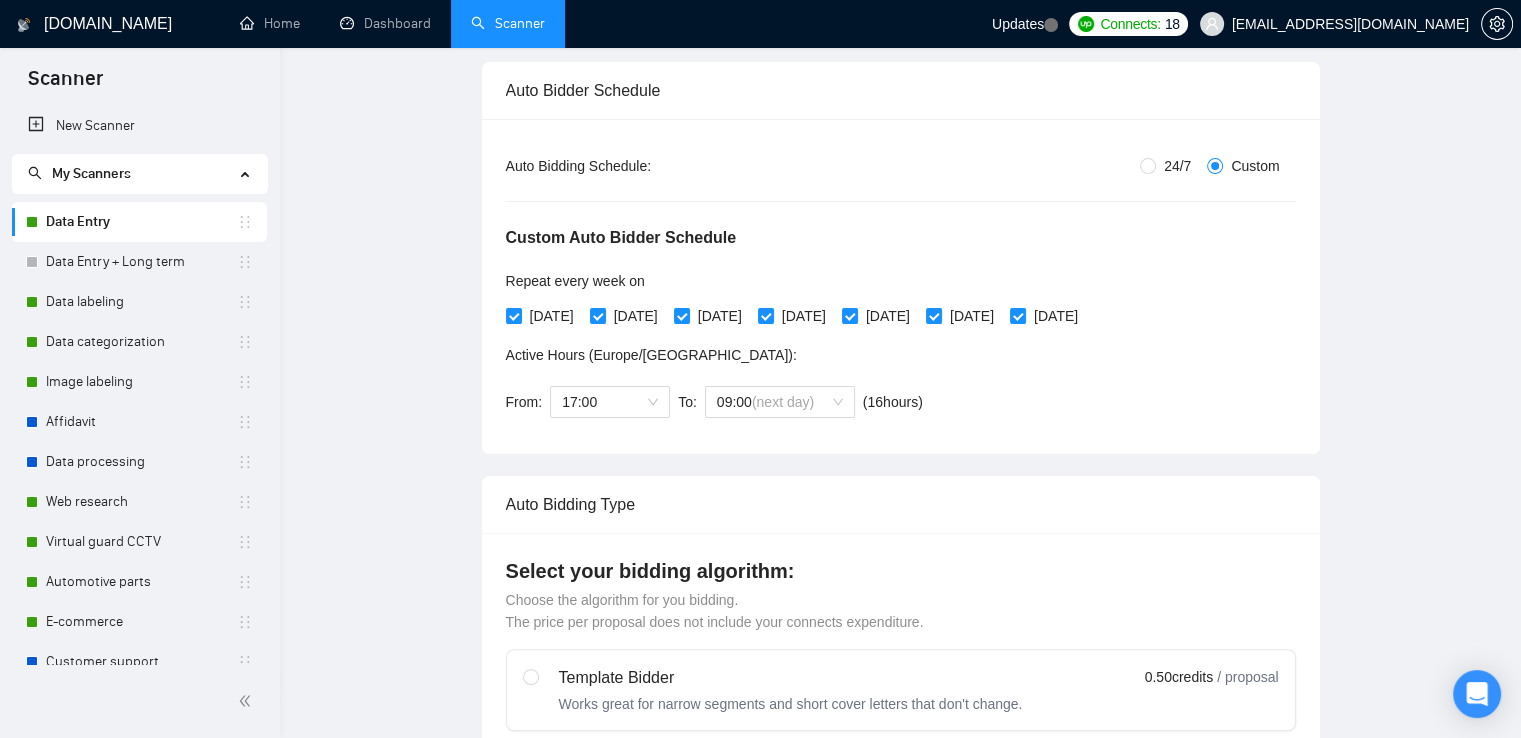 scroll, scrollTop: 0, scrollLeft: 0, axis: both 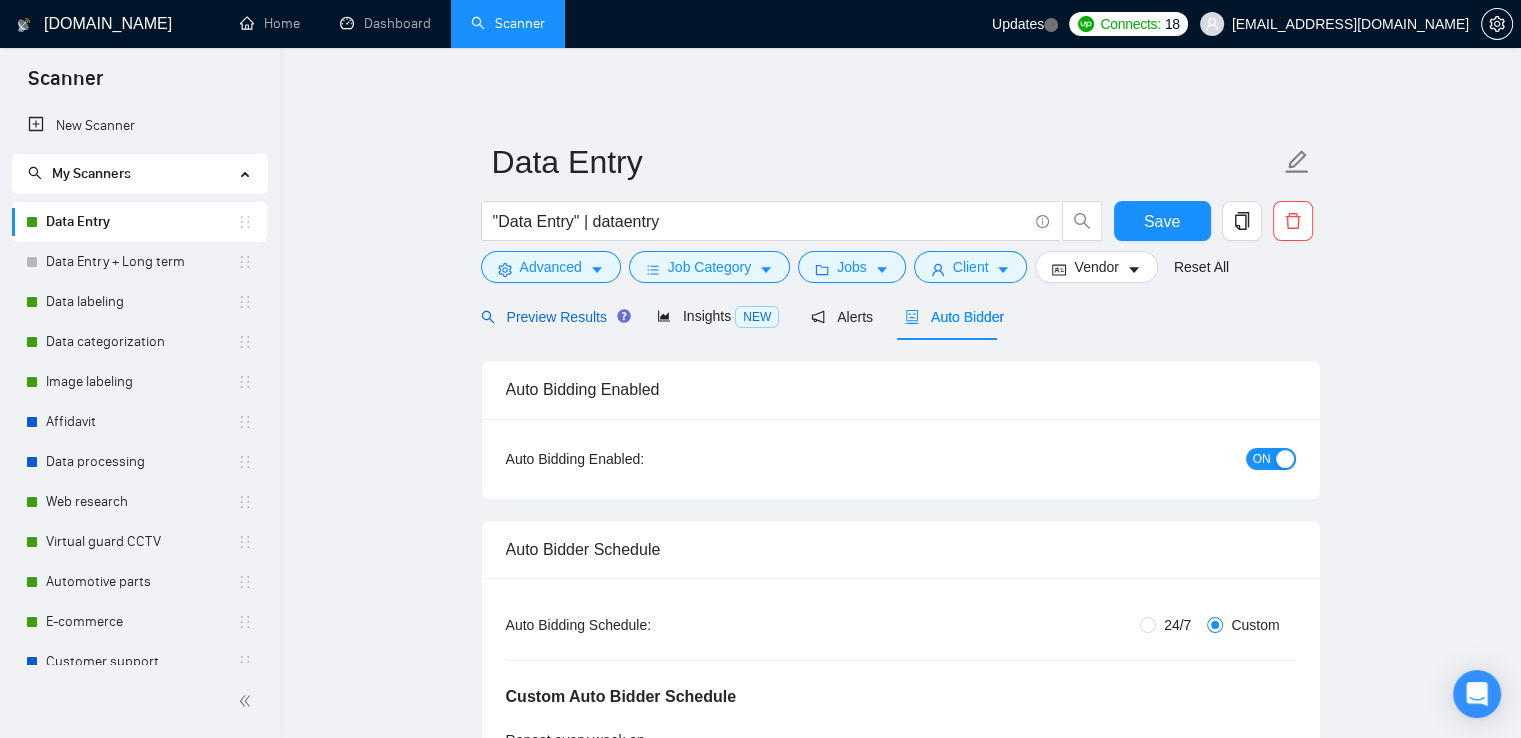 click on "Preview Results" at bounding box center (553, 317) 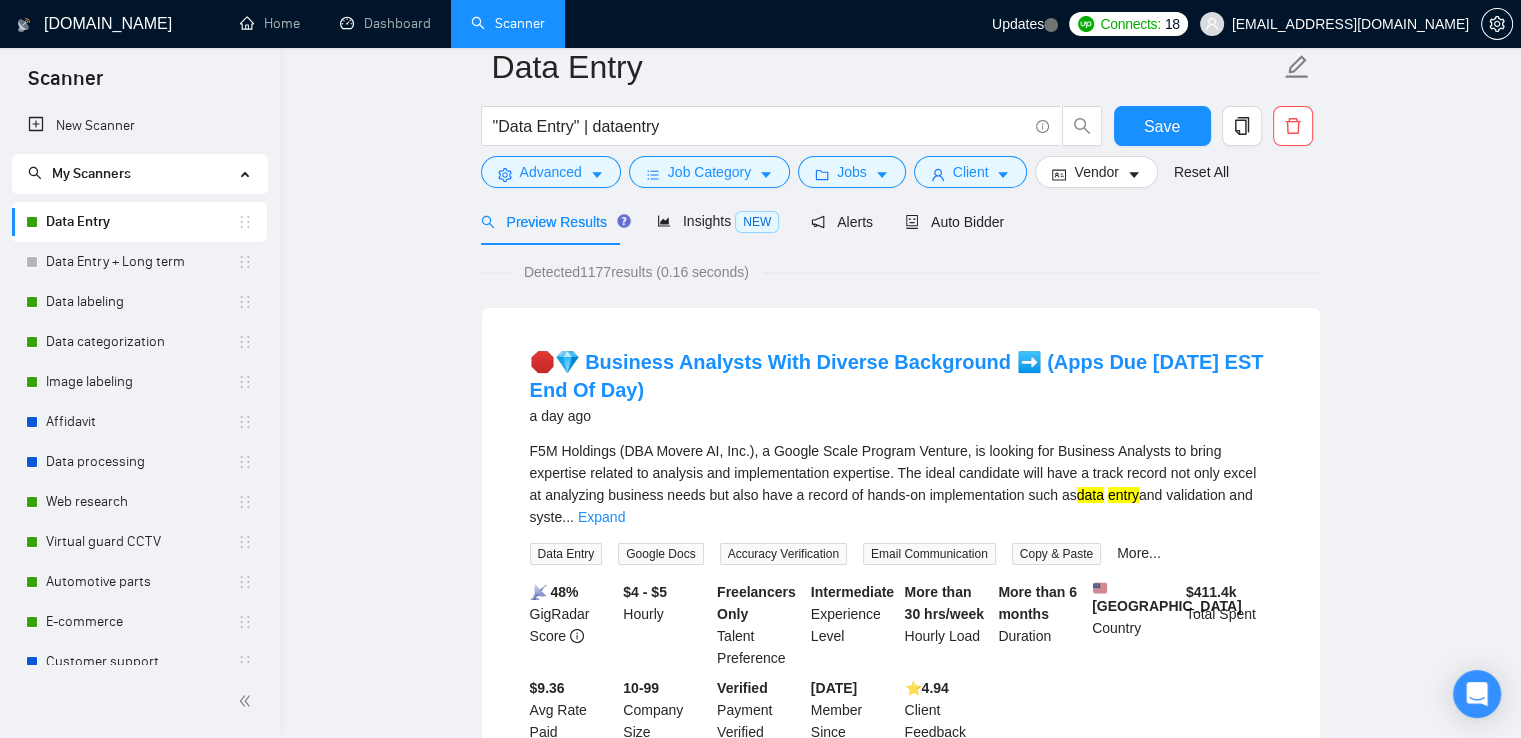 scroll, scrollTop: 0, scrollLeft: 0, axis: both 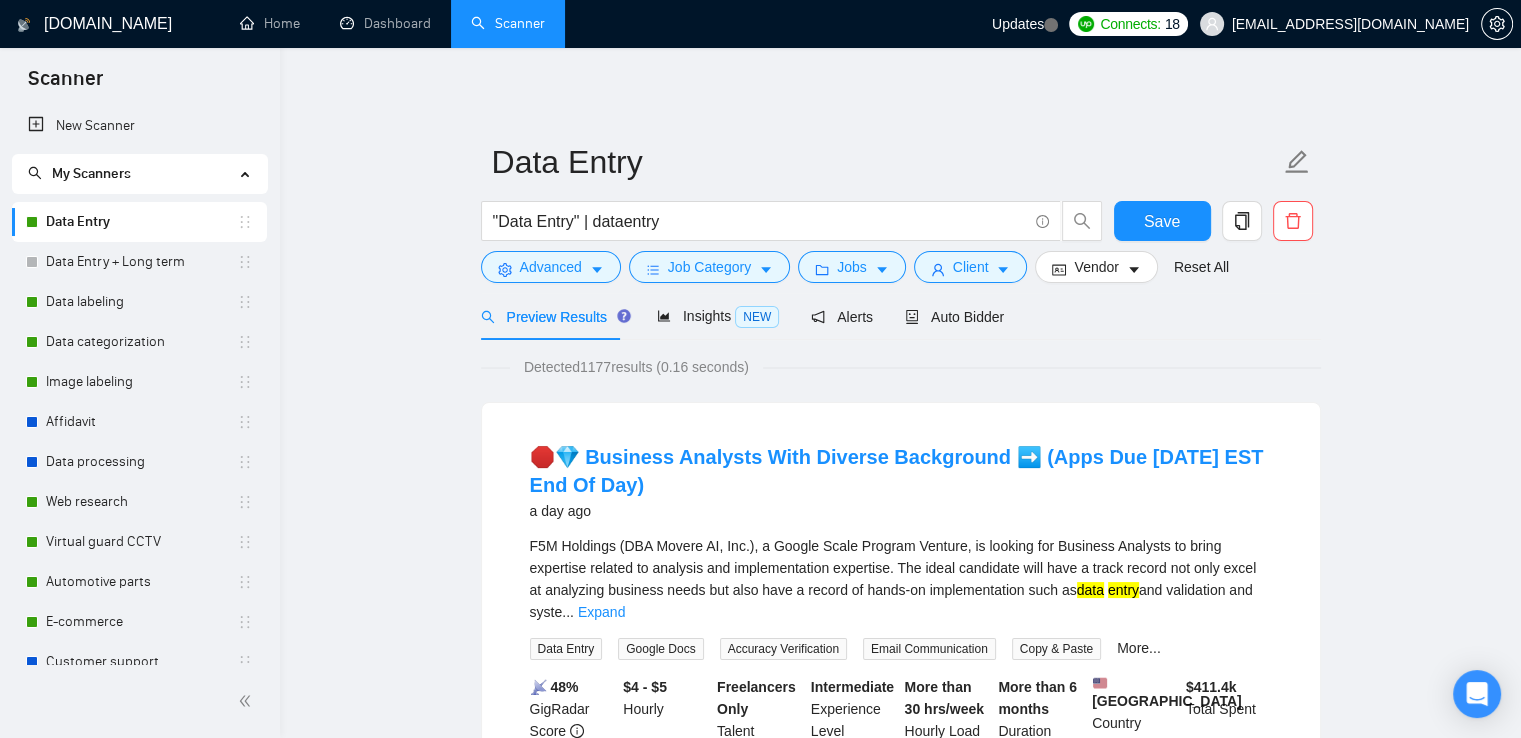 click on "Preview Results" at bounding box center [553, 316] 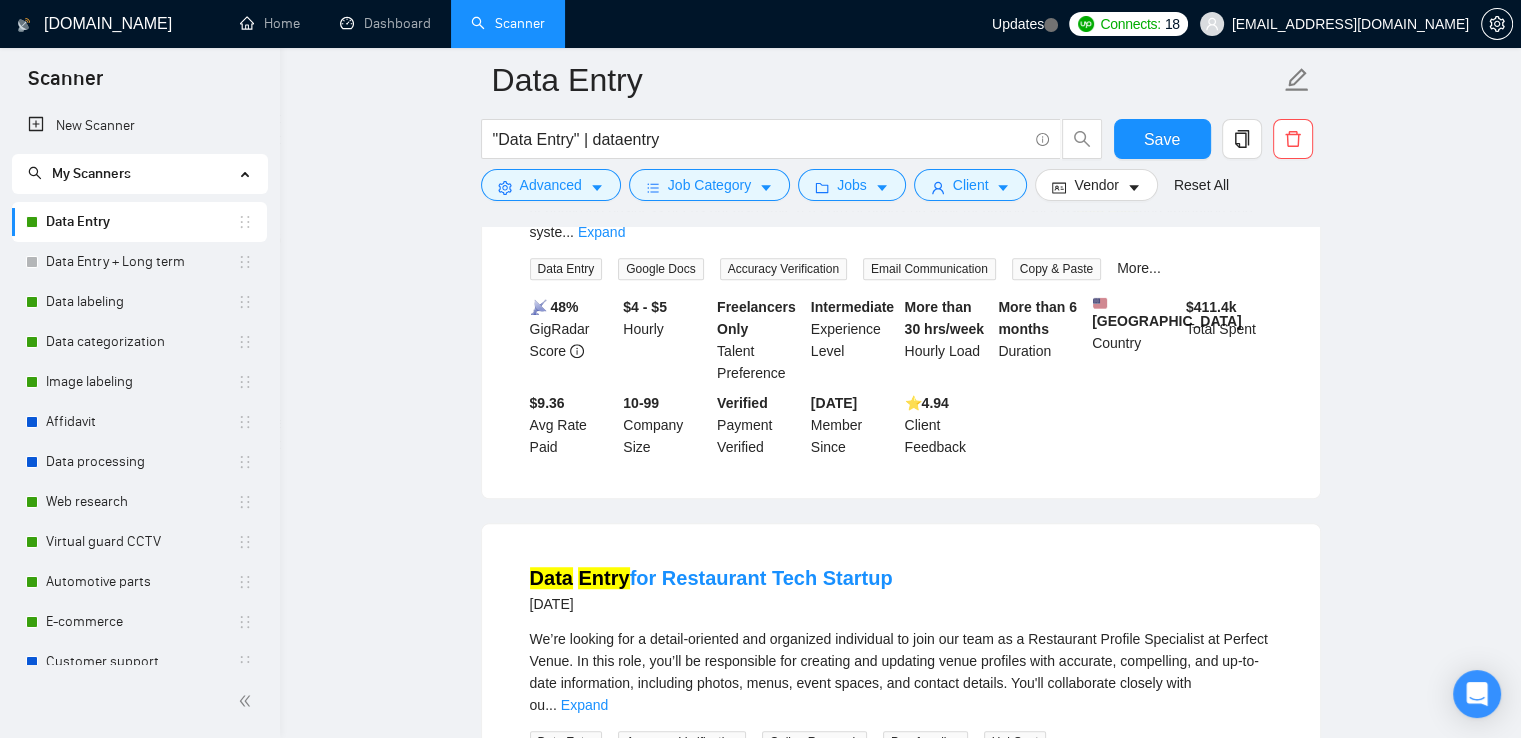 scroll, scrollTop: 1400, scrollLeft: 0, axis: vertical 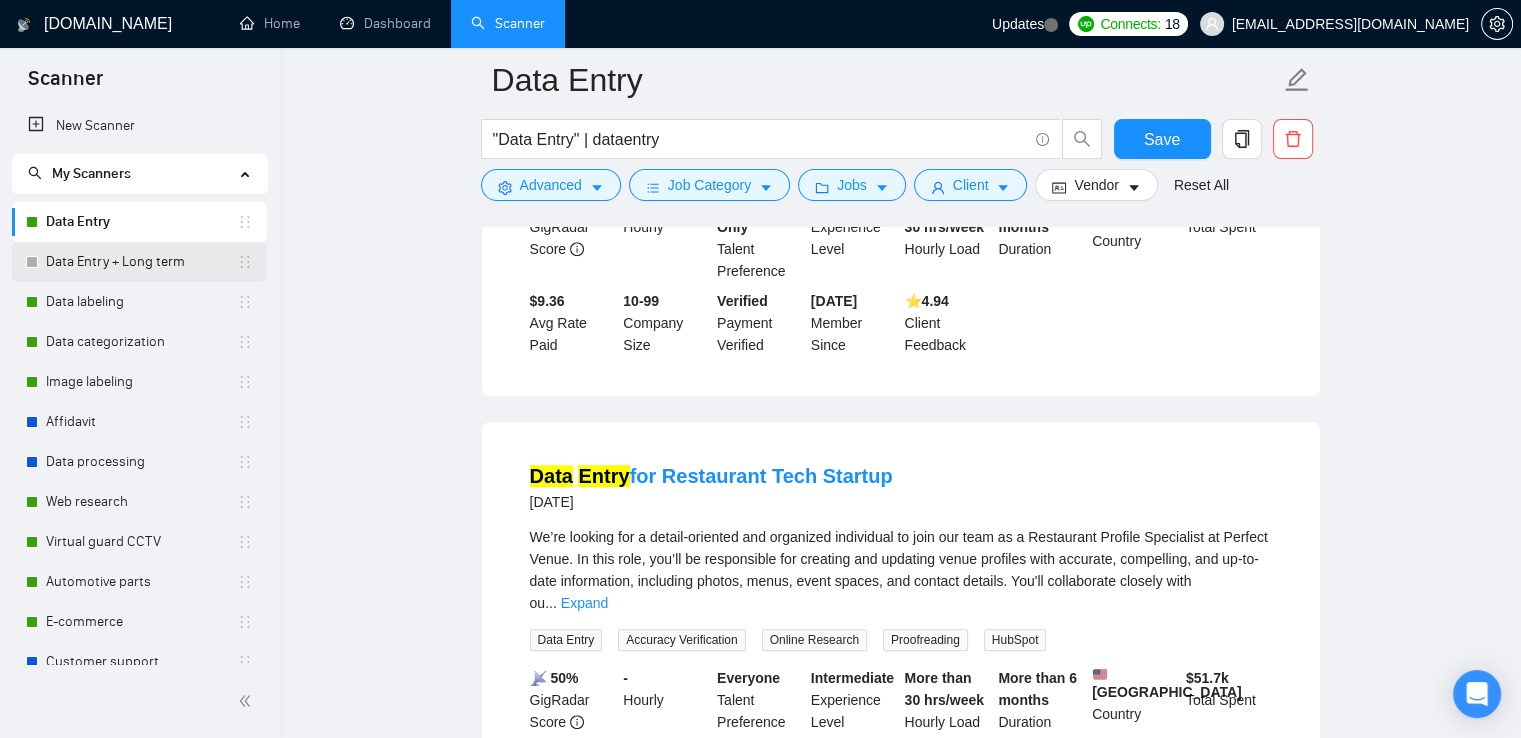 click on "Data Entry + Long term" at bounding box center (141, 262) 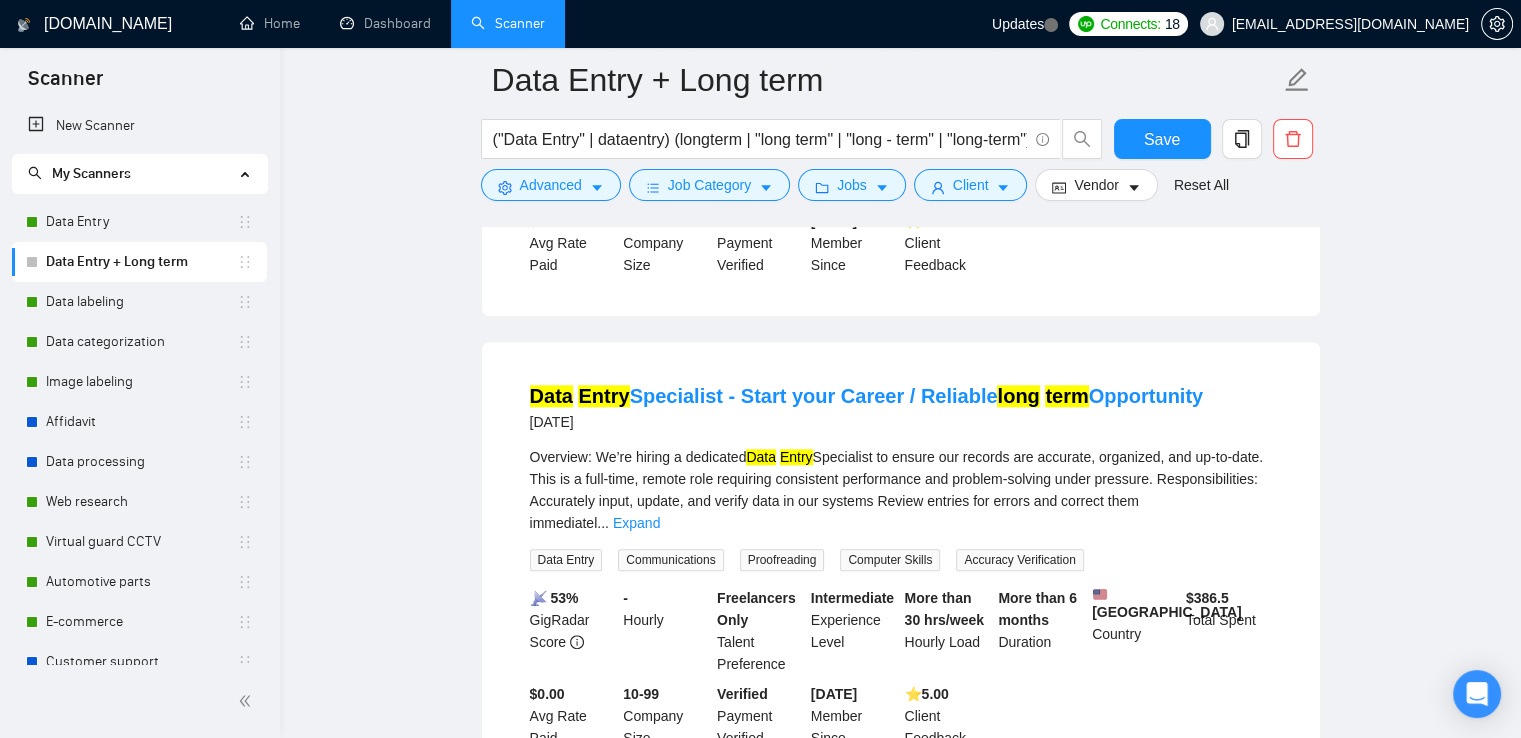 scroll, scrollTop: 1900, scrollLeft: 0, axis: vertical 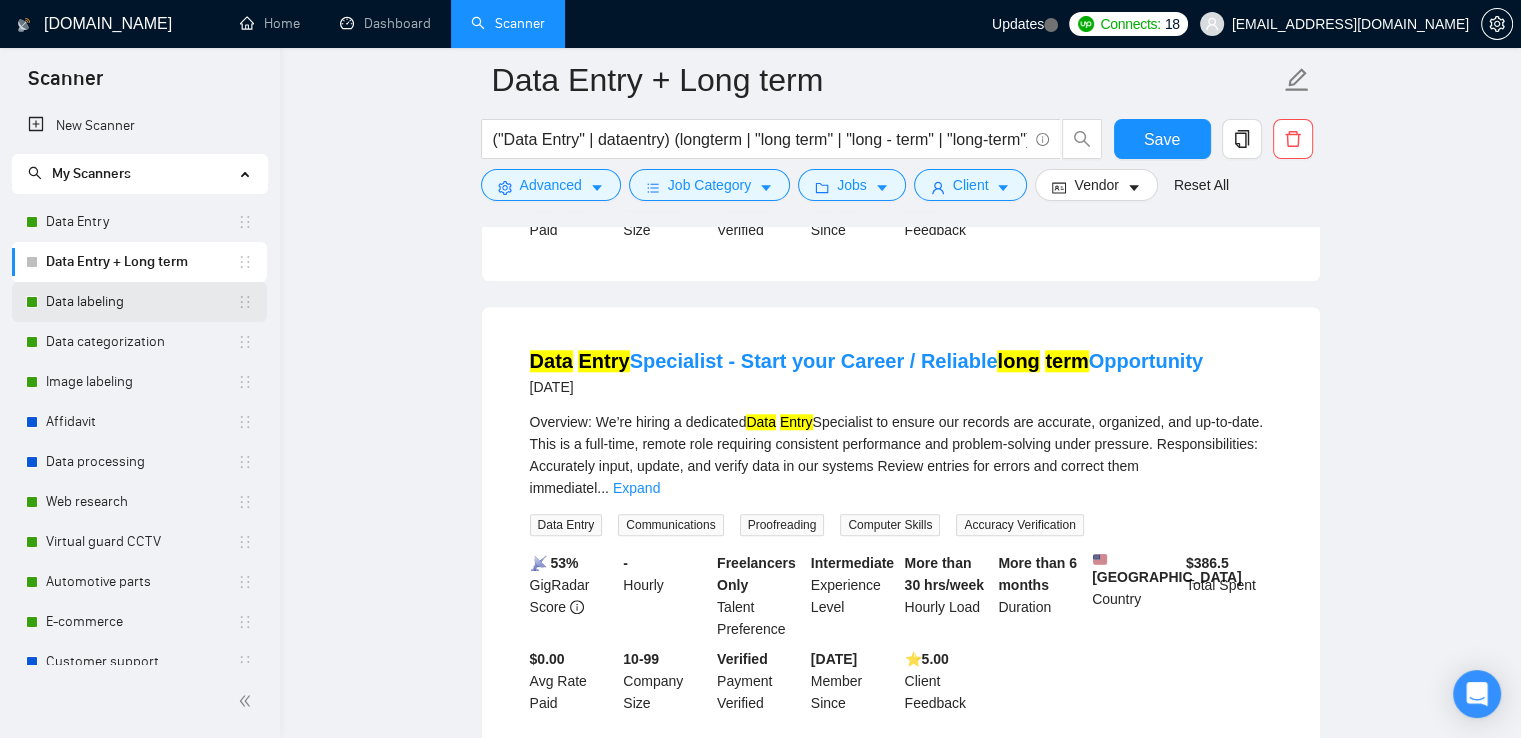 click on "Data labeling" at bounding box center (141, 302) 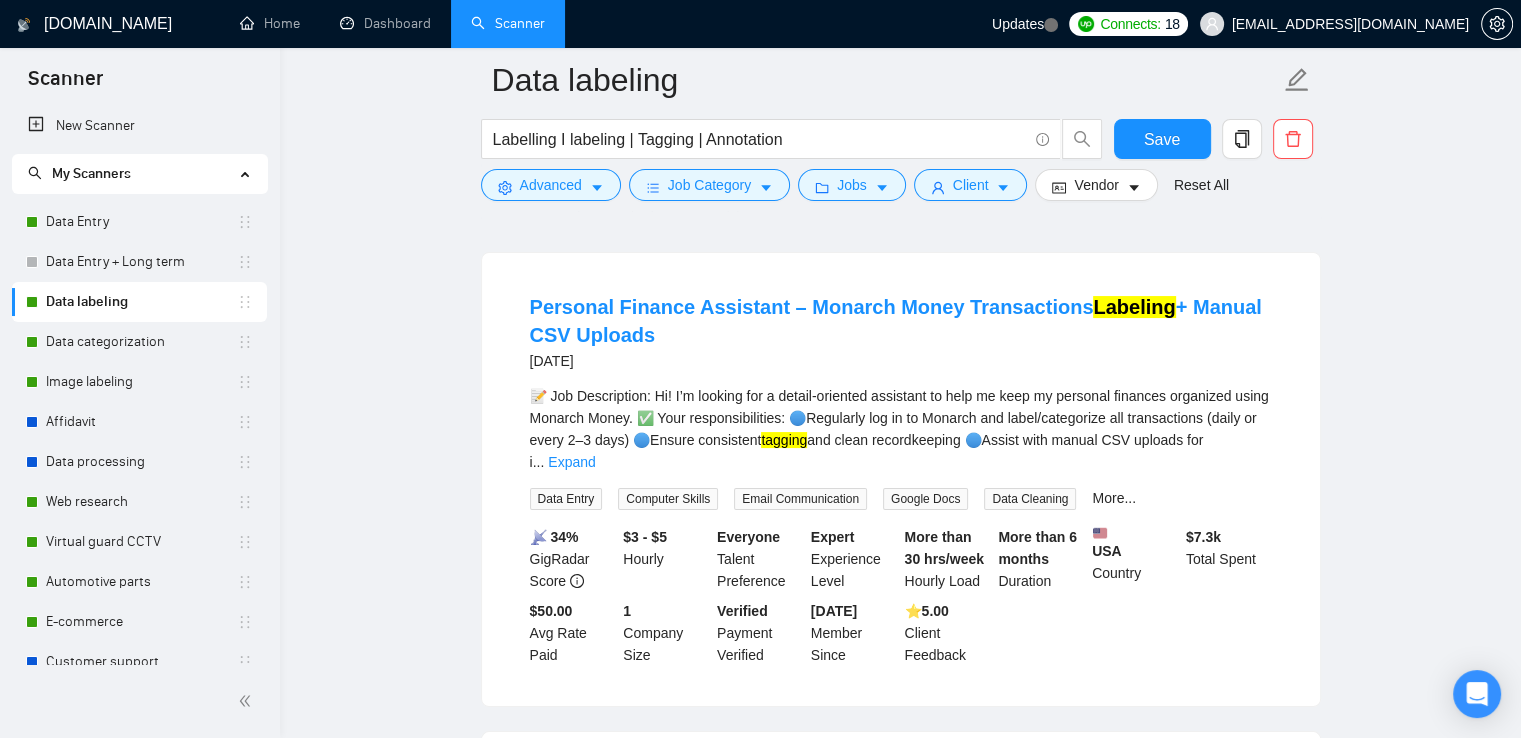 scroll, scrollTop: 200, scrollLeft: 0, axis: vertical 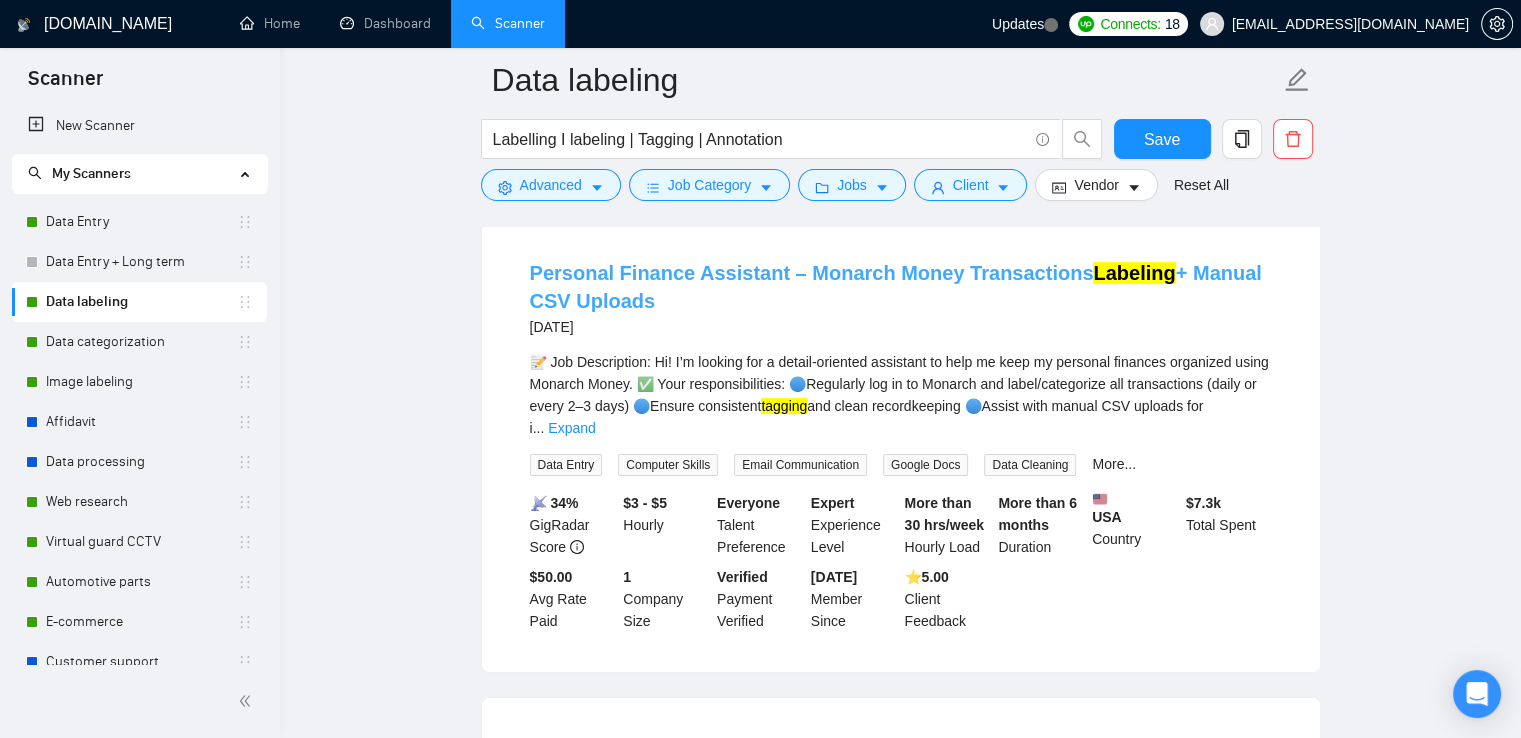 click on "Personal Finance Assistant – Monarch Money Transactions  Labeling  + Manual CSV Uploads" at bounding box center (896, 287) 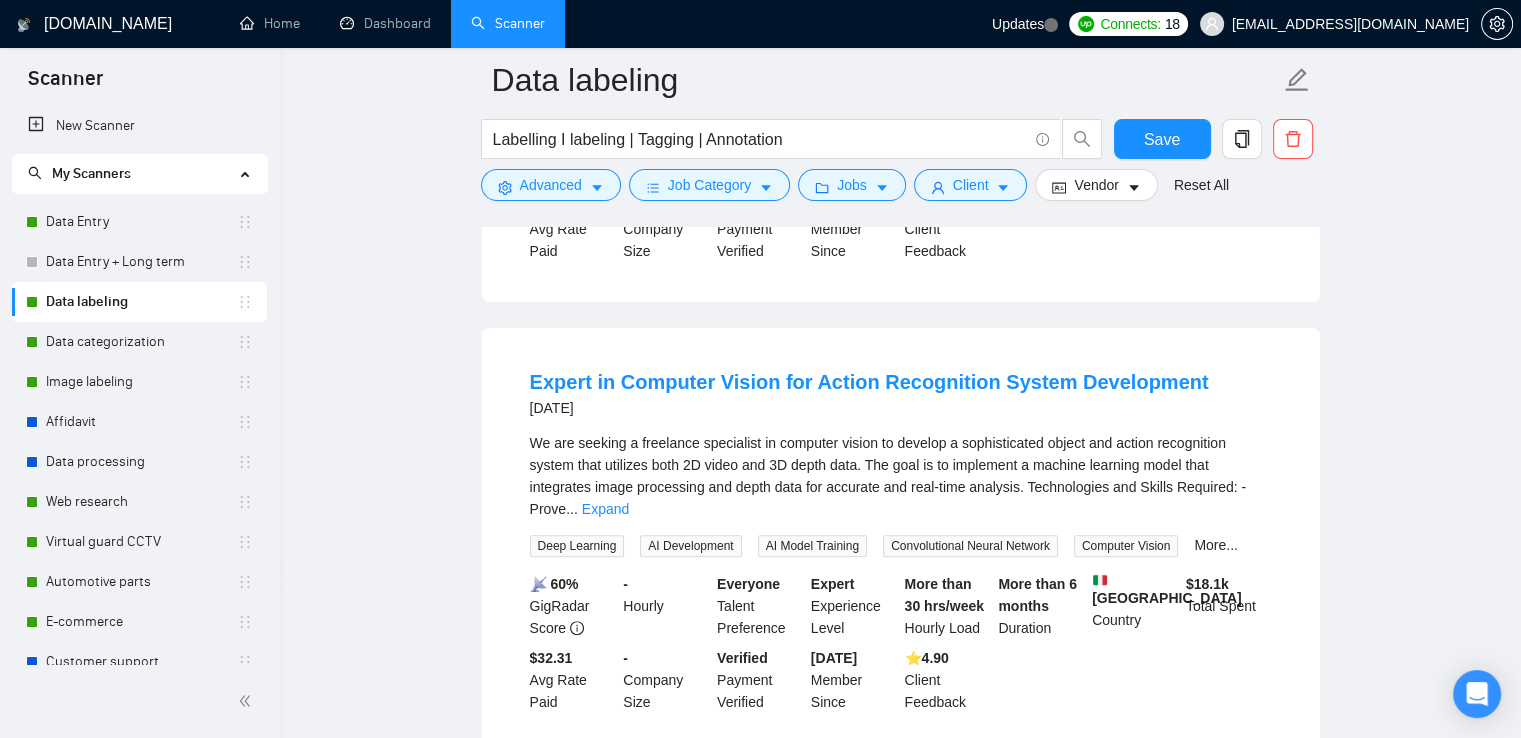 scroll, scrollTop: 800, scrollLeft: 0, axis: vertical 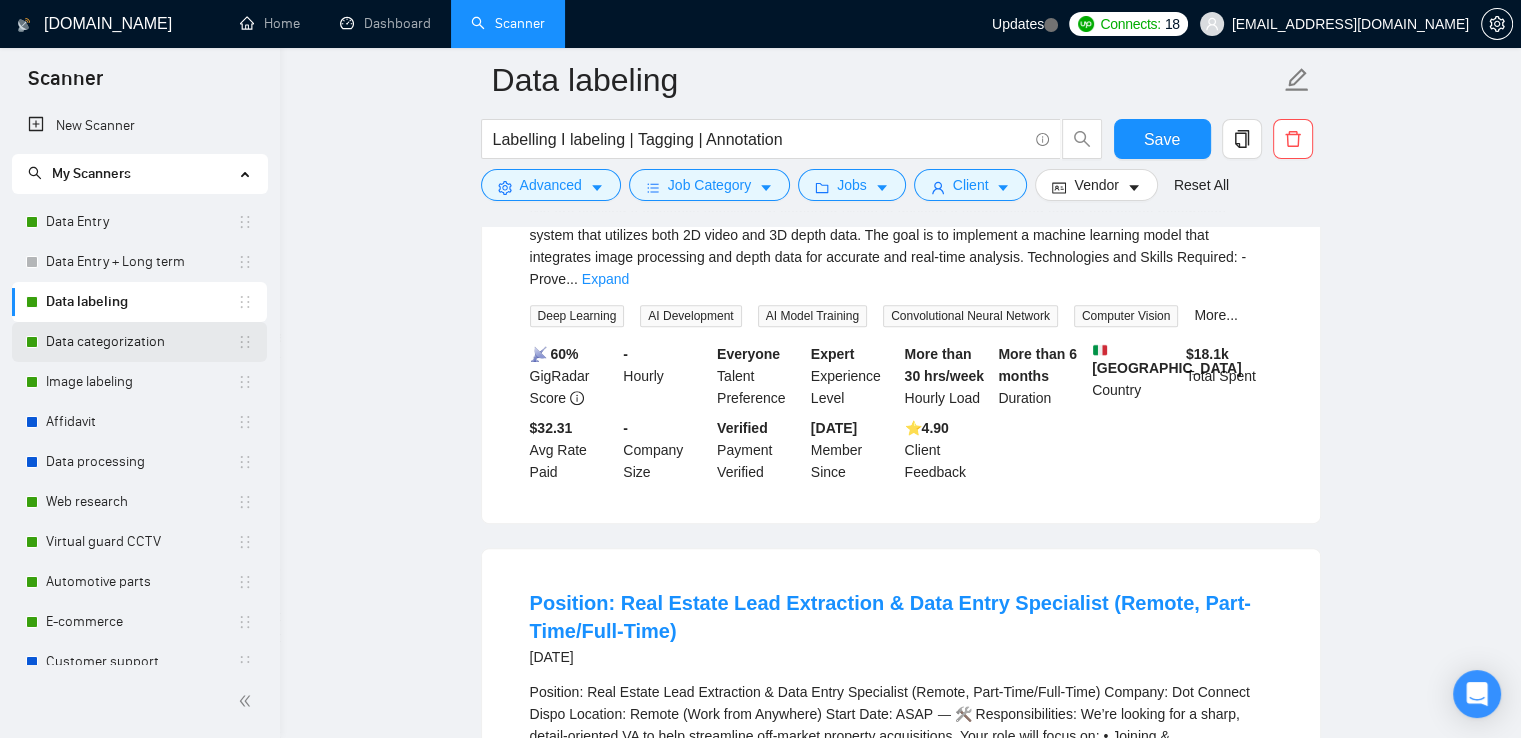 click on "Data categorization" at bounding box center (141, 342) 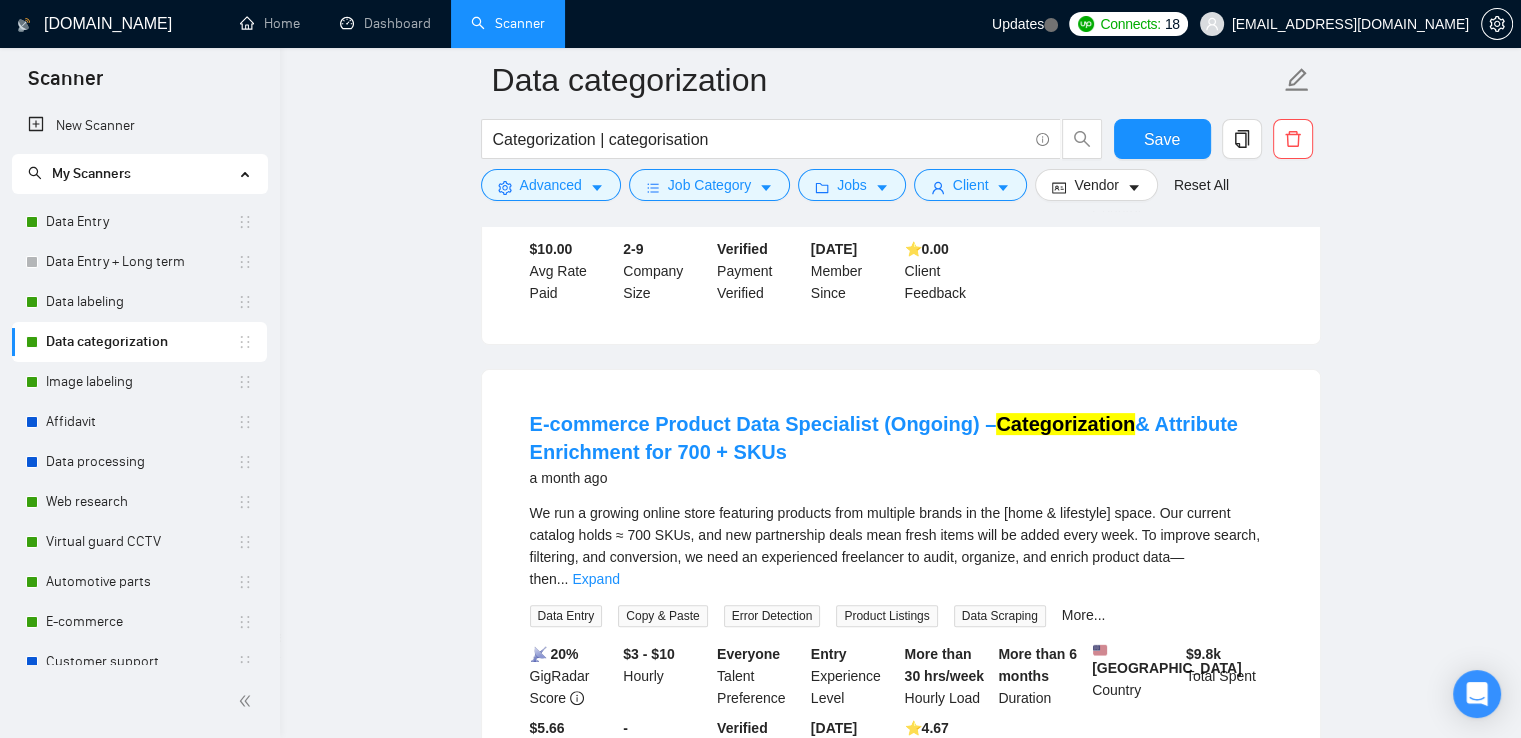 scroll, scrollTop: 600, scrollLeft: 0, axis: vertical 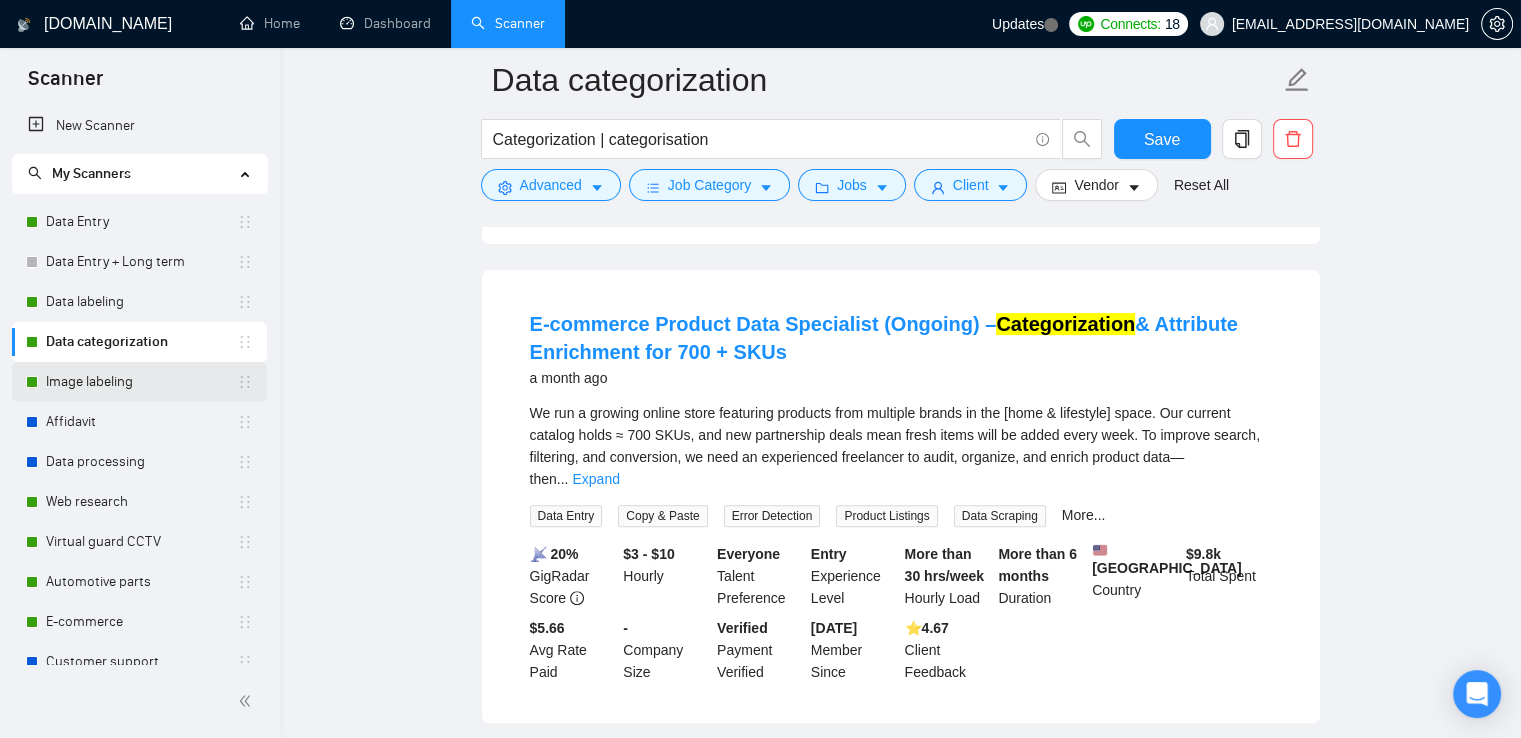 click on "Image labeling" at bounding box center (141, 382) 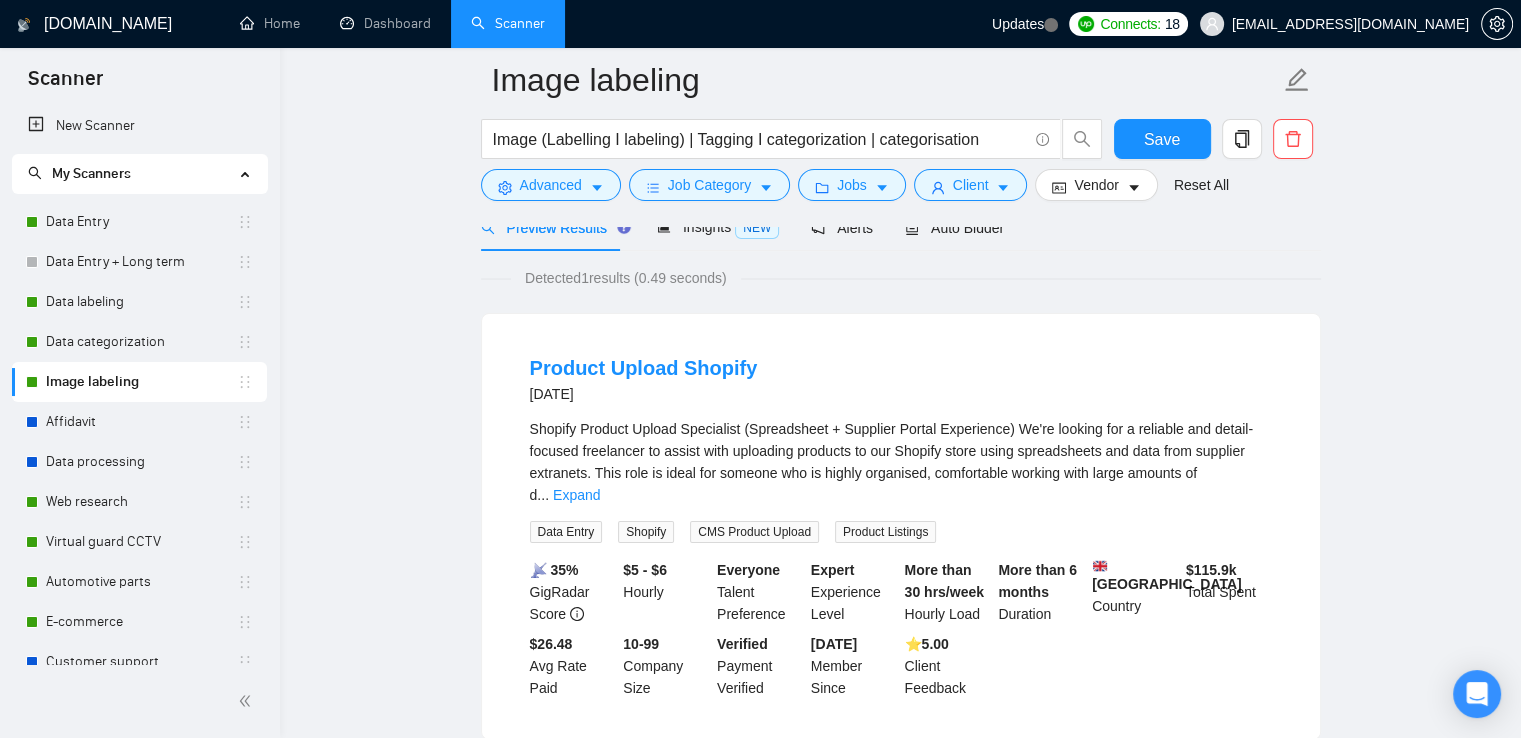 scroll, scrollTop: 200, scrollLeft: 0, axis: vertical 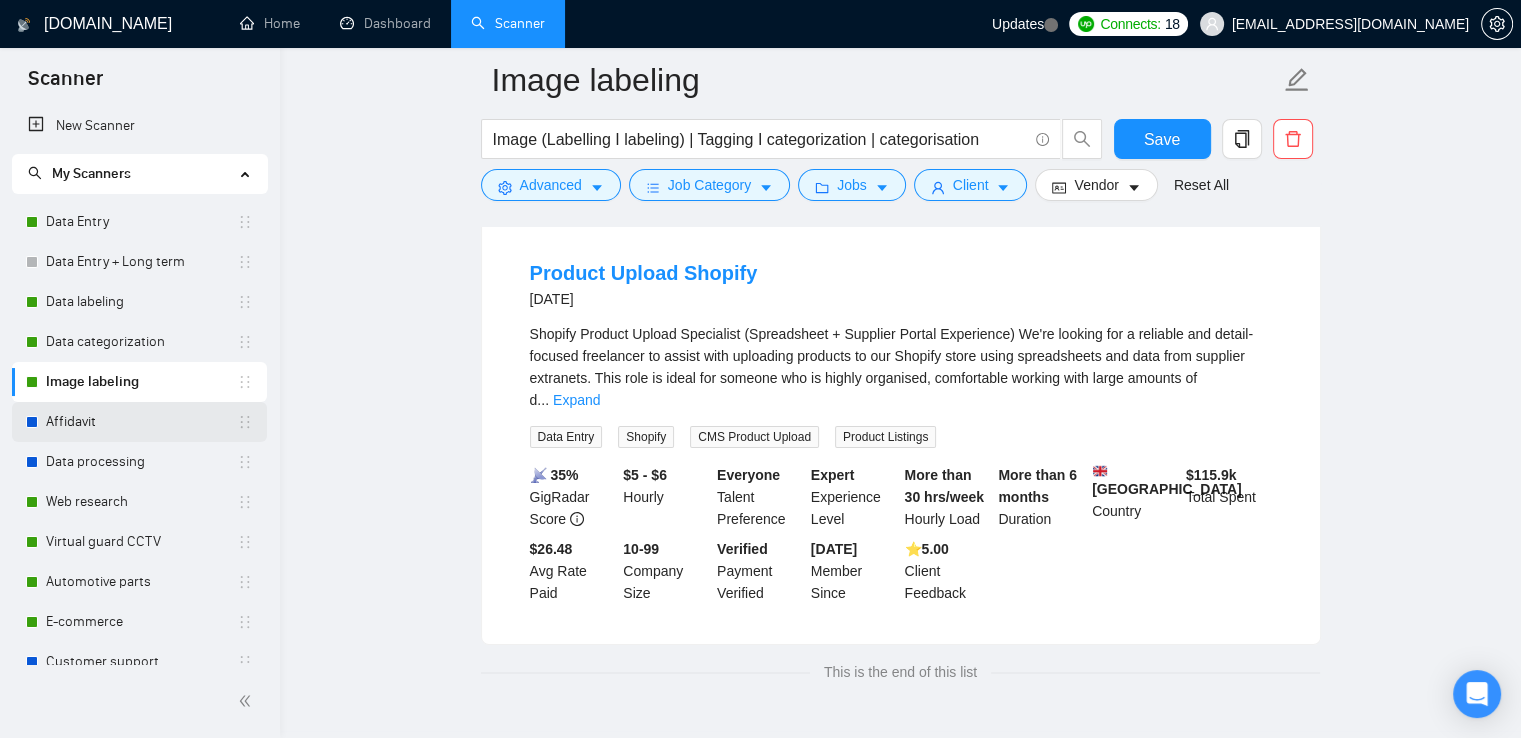 click on "Affidavit" at bounding box center [141, 422] 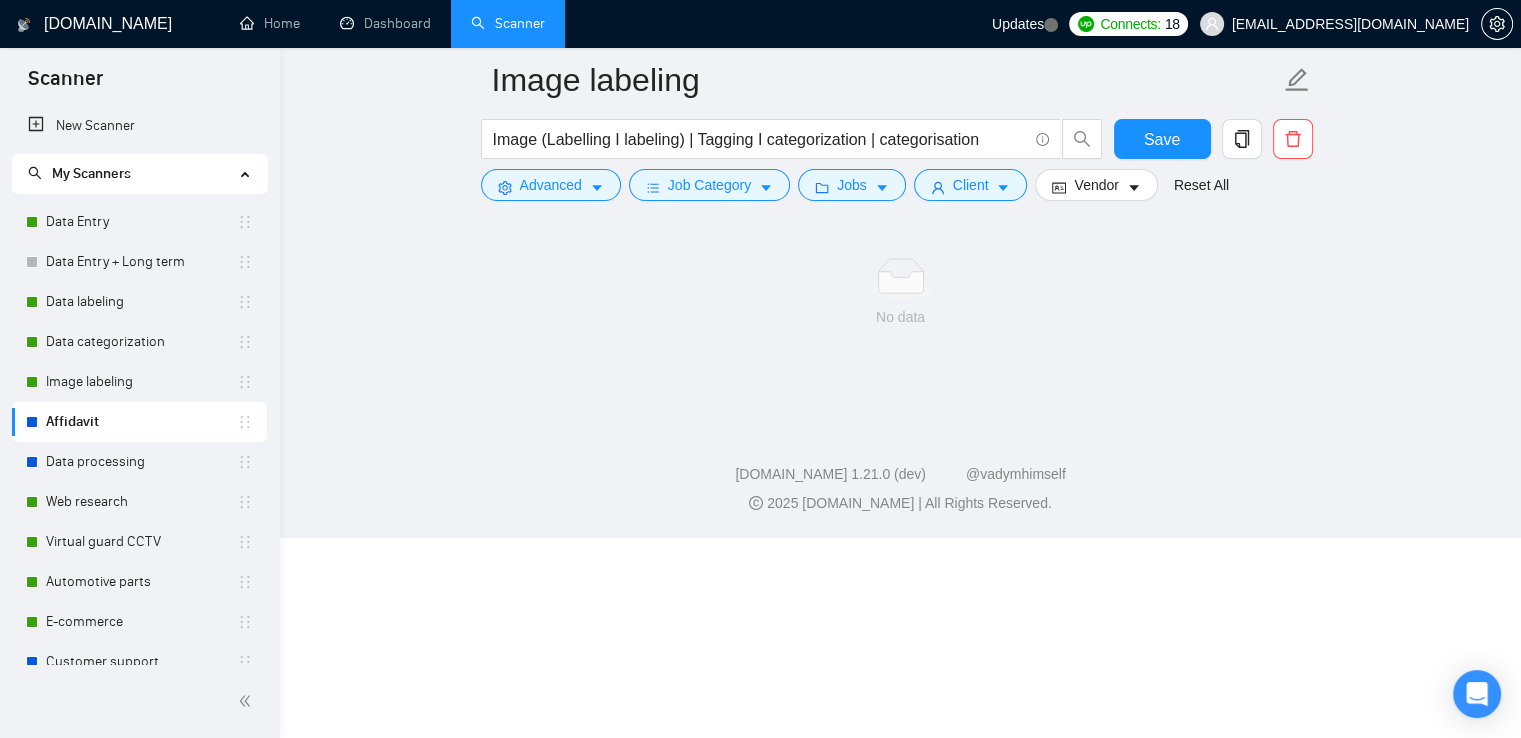 scroll, scrollTop: 0, scrollLeft: 0, axis: both 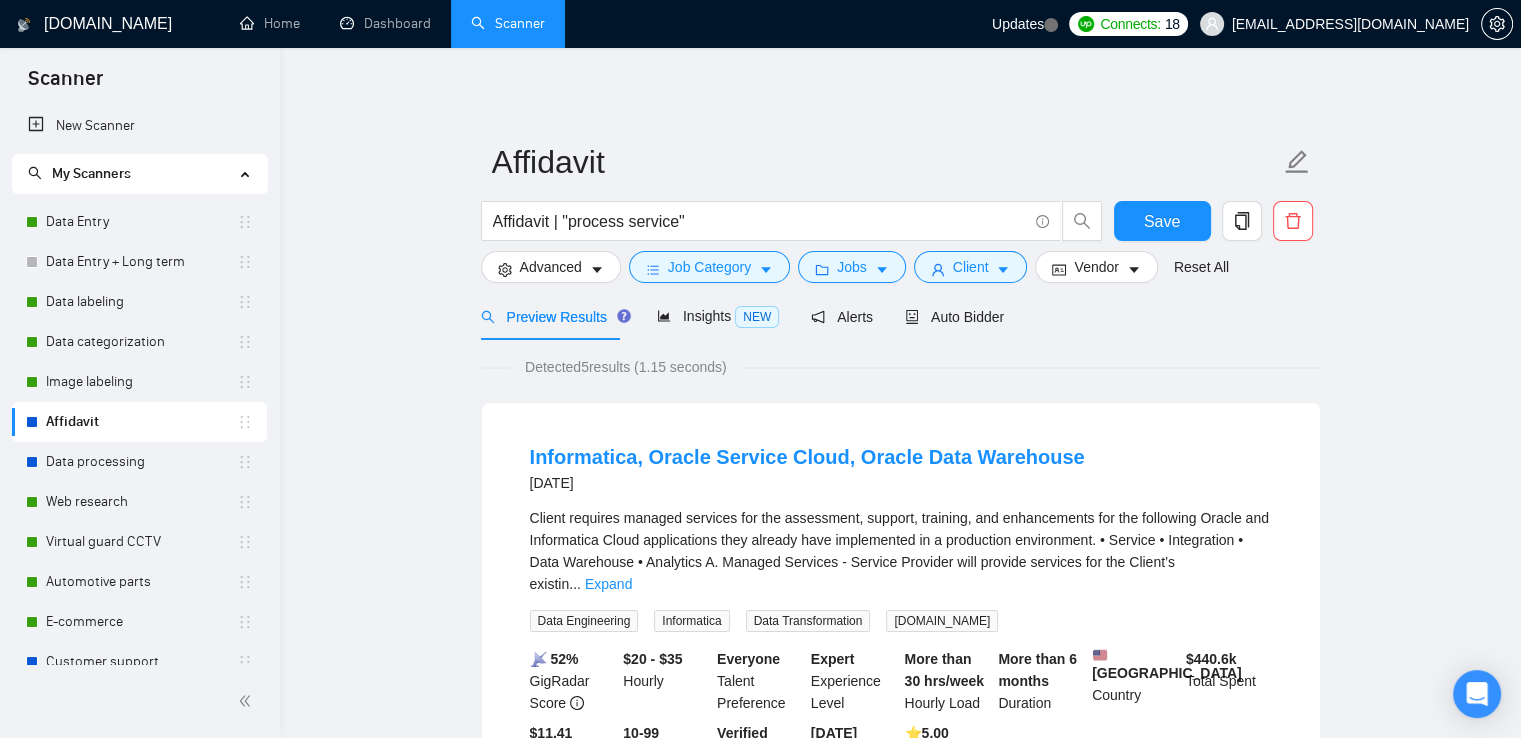 drag, startPoint x: 118, startPoint y: 473, endPoint x: 426, endPoint y: 402, distance: 316.0775 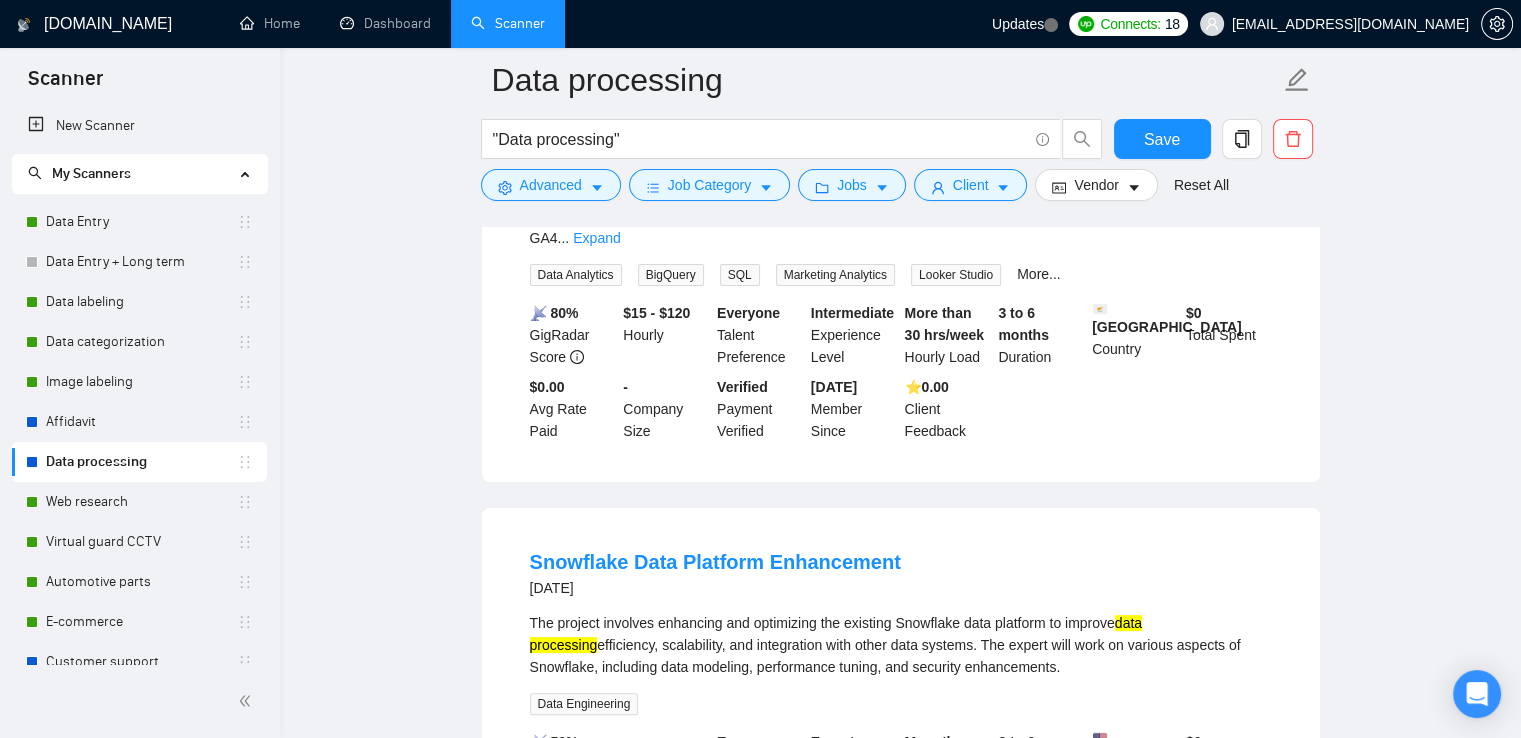 scroll, scrollTop: 400, scrollLeft: 0, axis: vertical 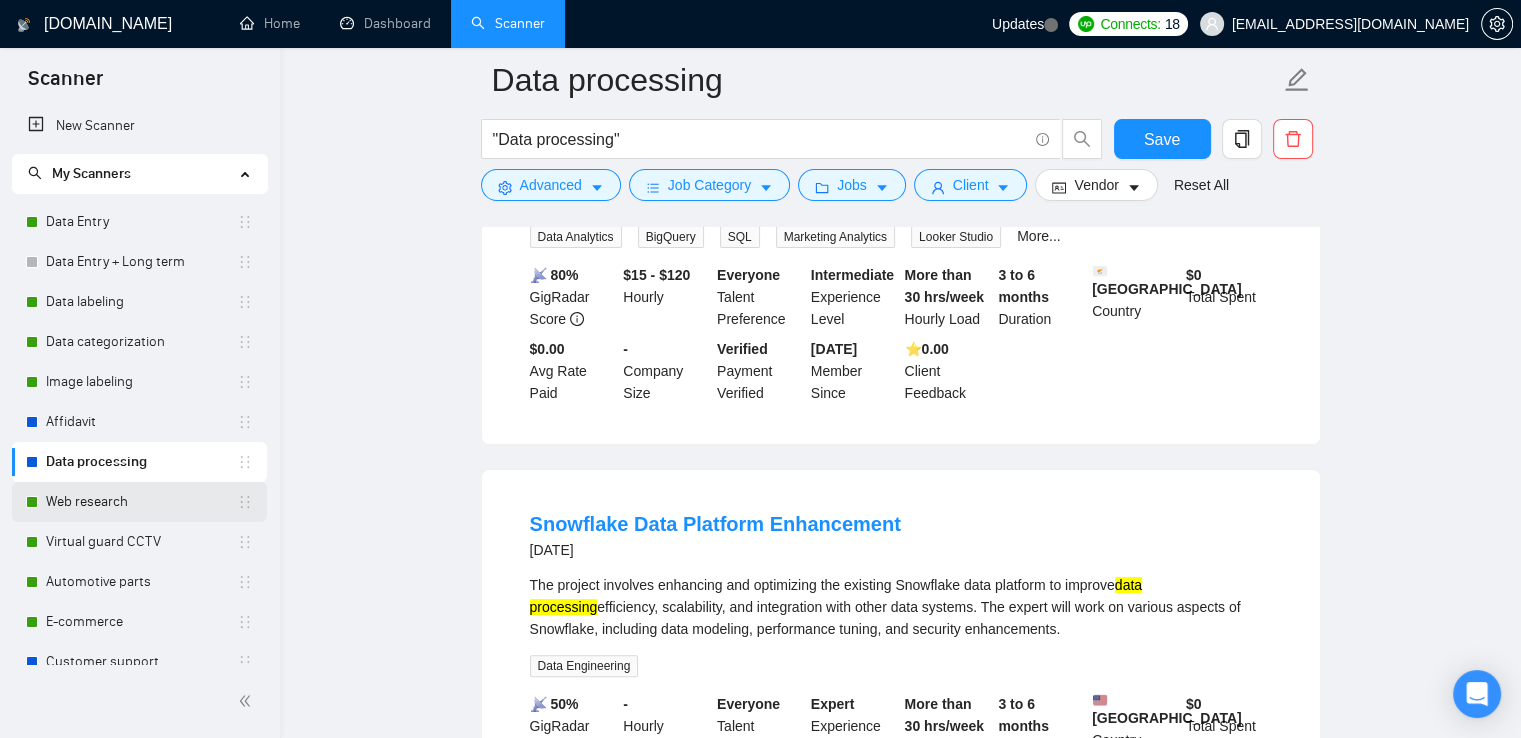 click on "Web research" at bounding box center [141, 502] 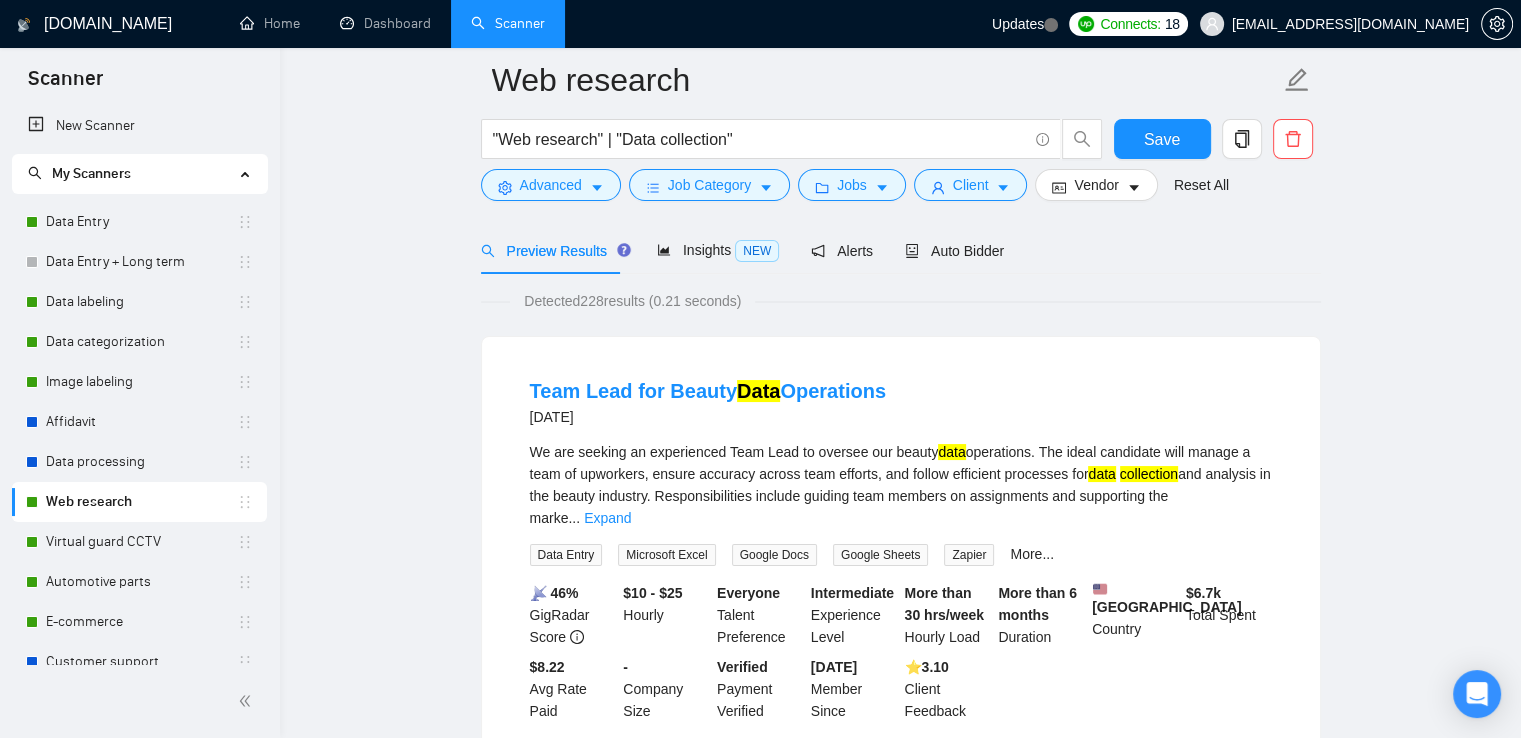 scroll, scrollTop: 200, scrollLeft: 0, axis: vertical 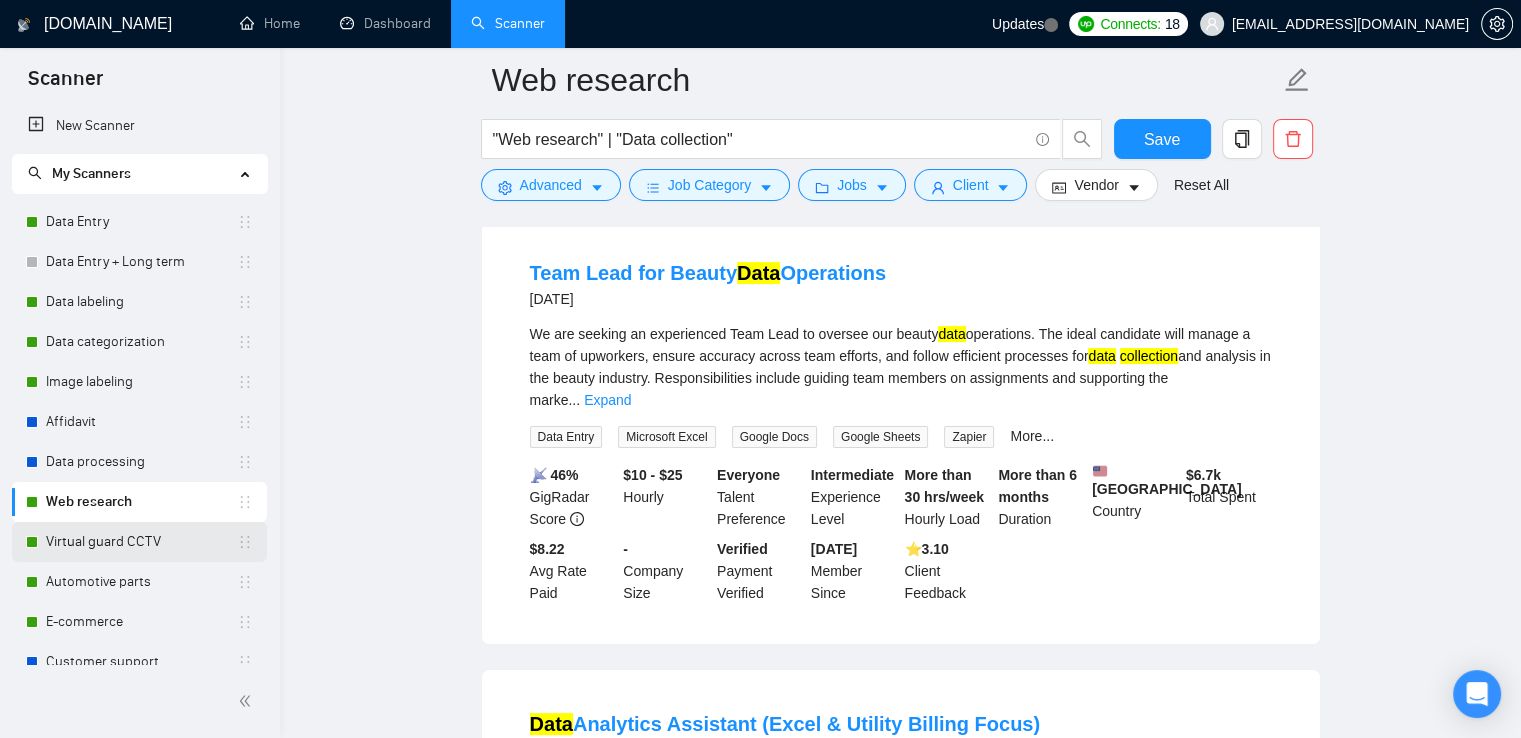 click on "Virtual guard CCTV" at bounding box center [141, 542] 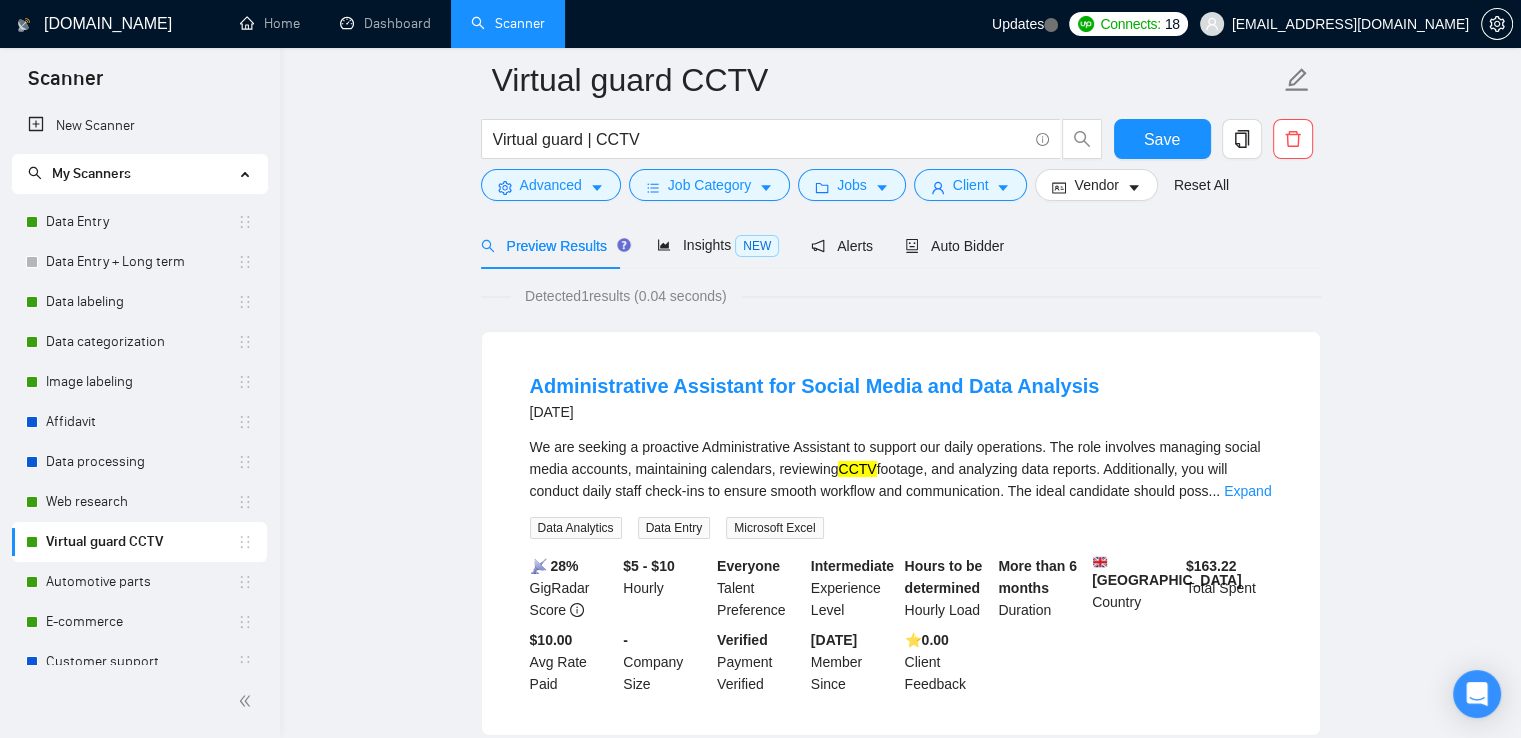scroll, scrollTop: 200, scrollLeft: 0, axis: vertical 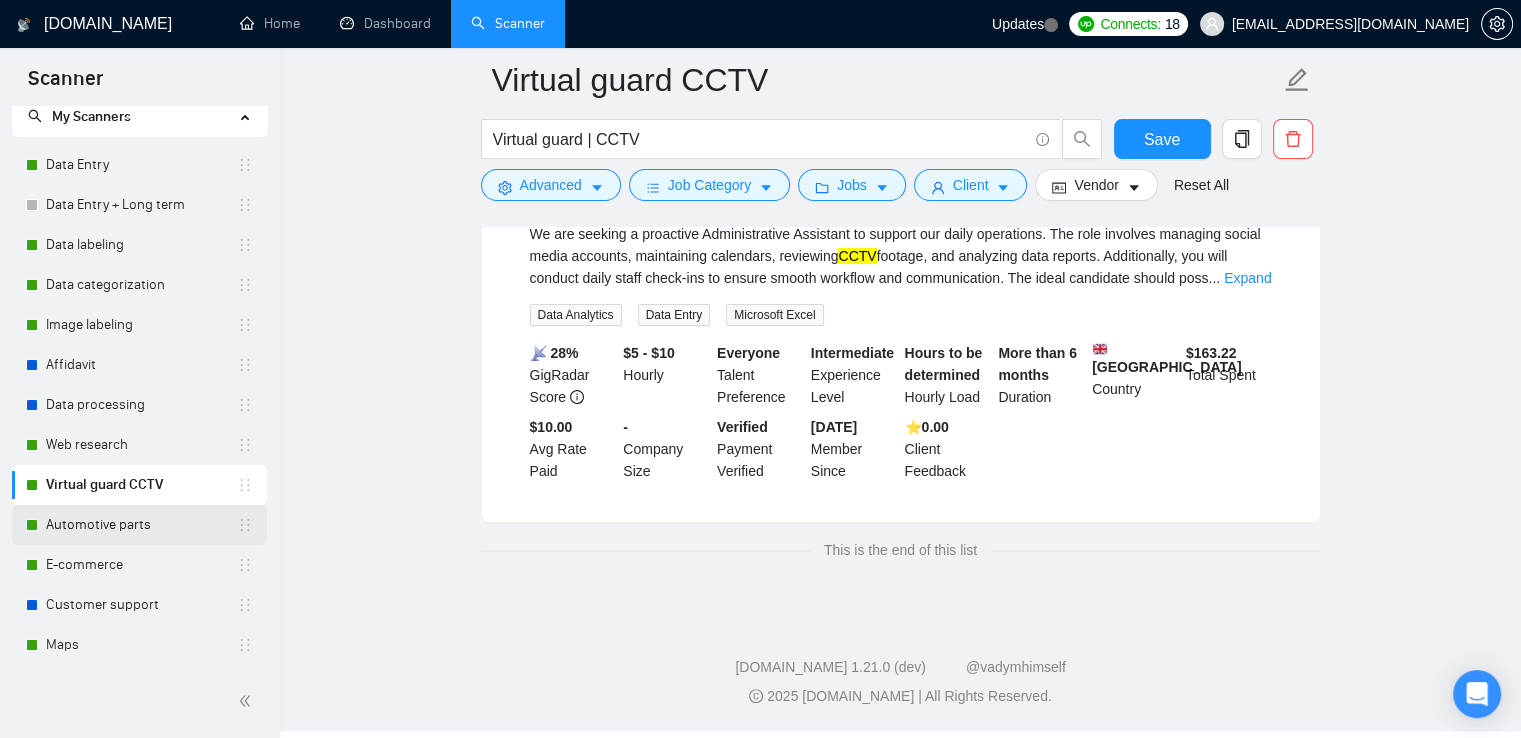 drag, startPoint x: 108, startPoint y: 532, endPoint x: 110, endPoint y: 522, distance: 10.198039 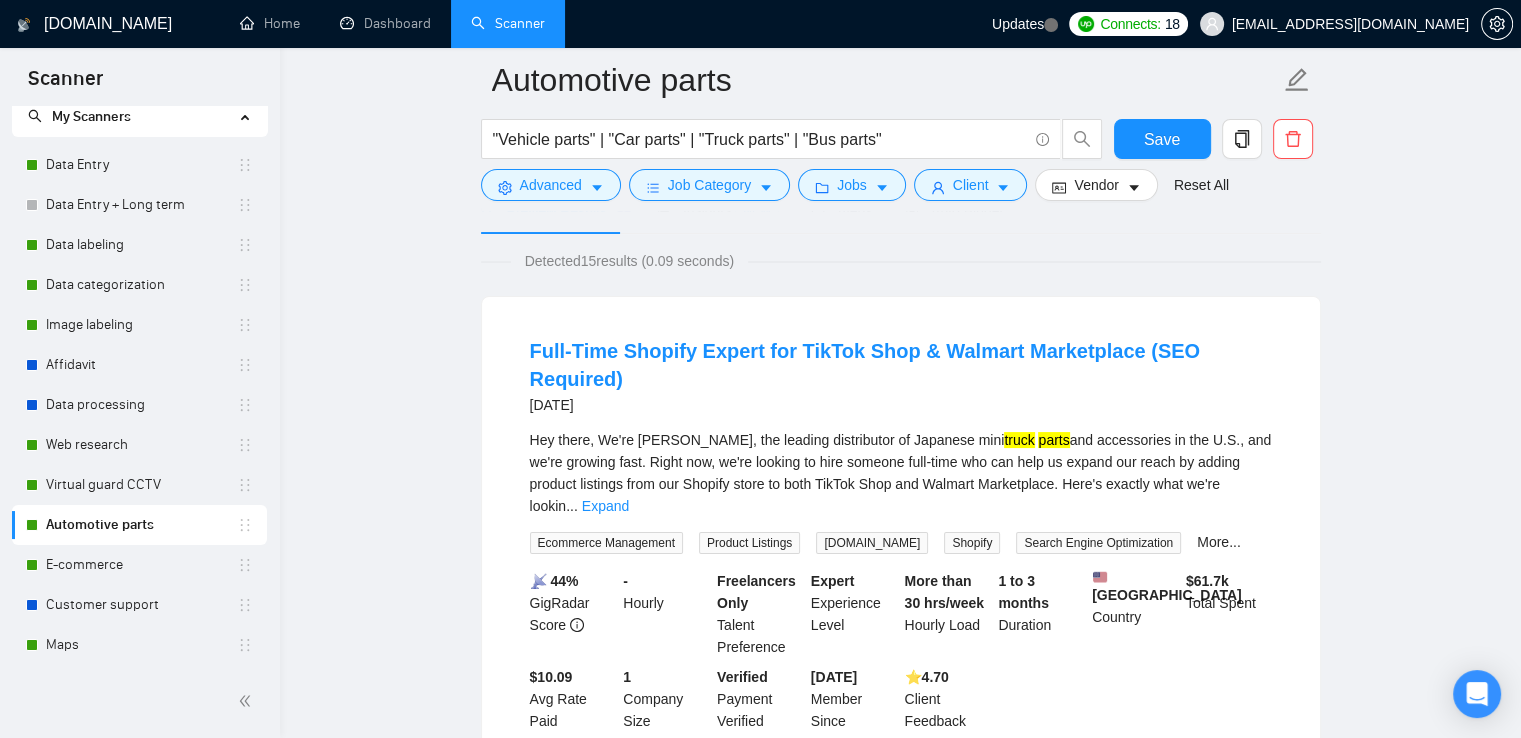 scroll, scrollTop: 100, scrollLeft: 0, axis: vertical 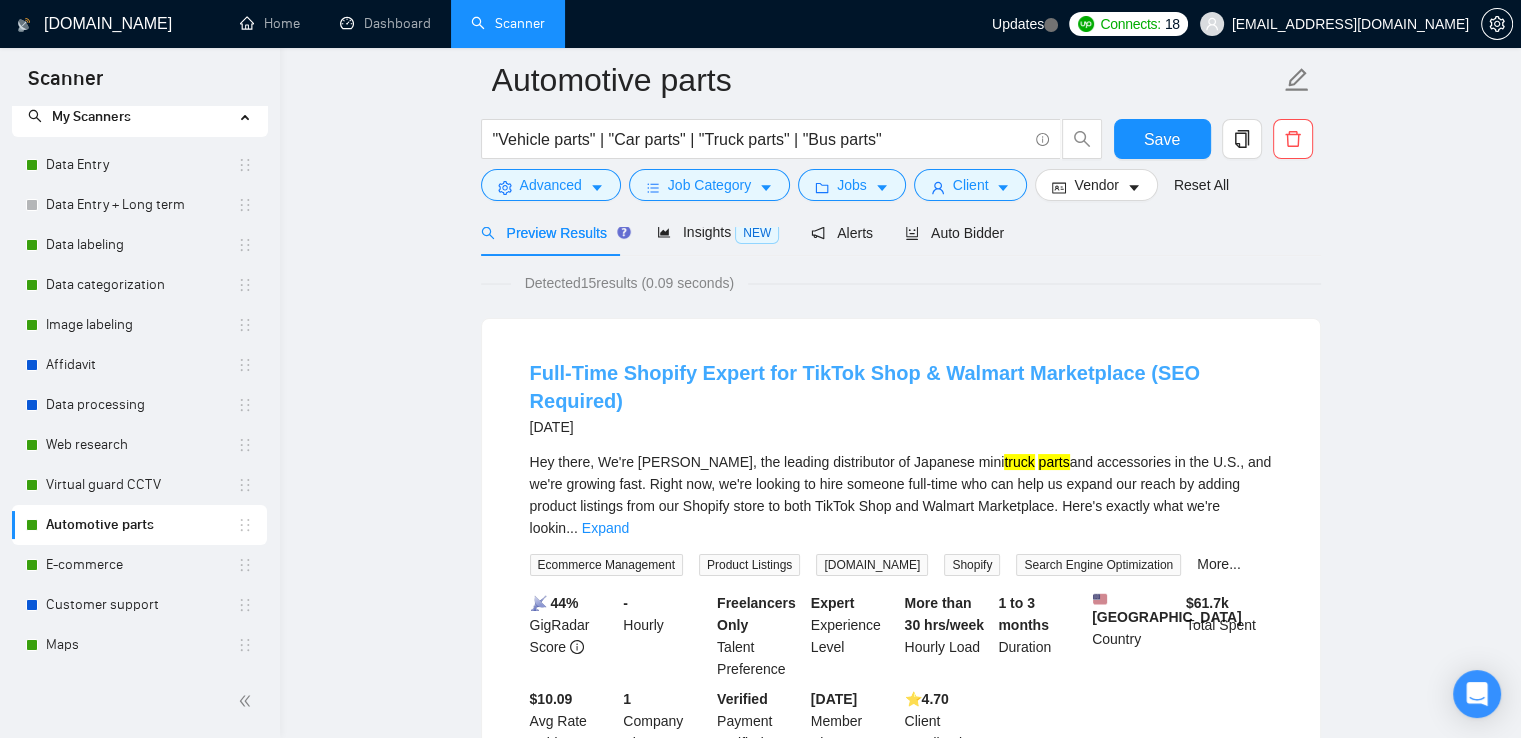 click on "Full-Time Shopify Expert for TikTok Shop & Walmart Marketplace (SEO Required)" at bounding box center [865, 387] 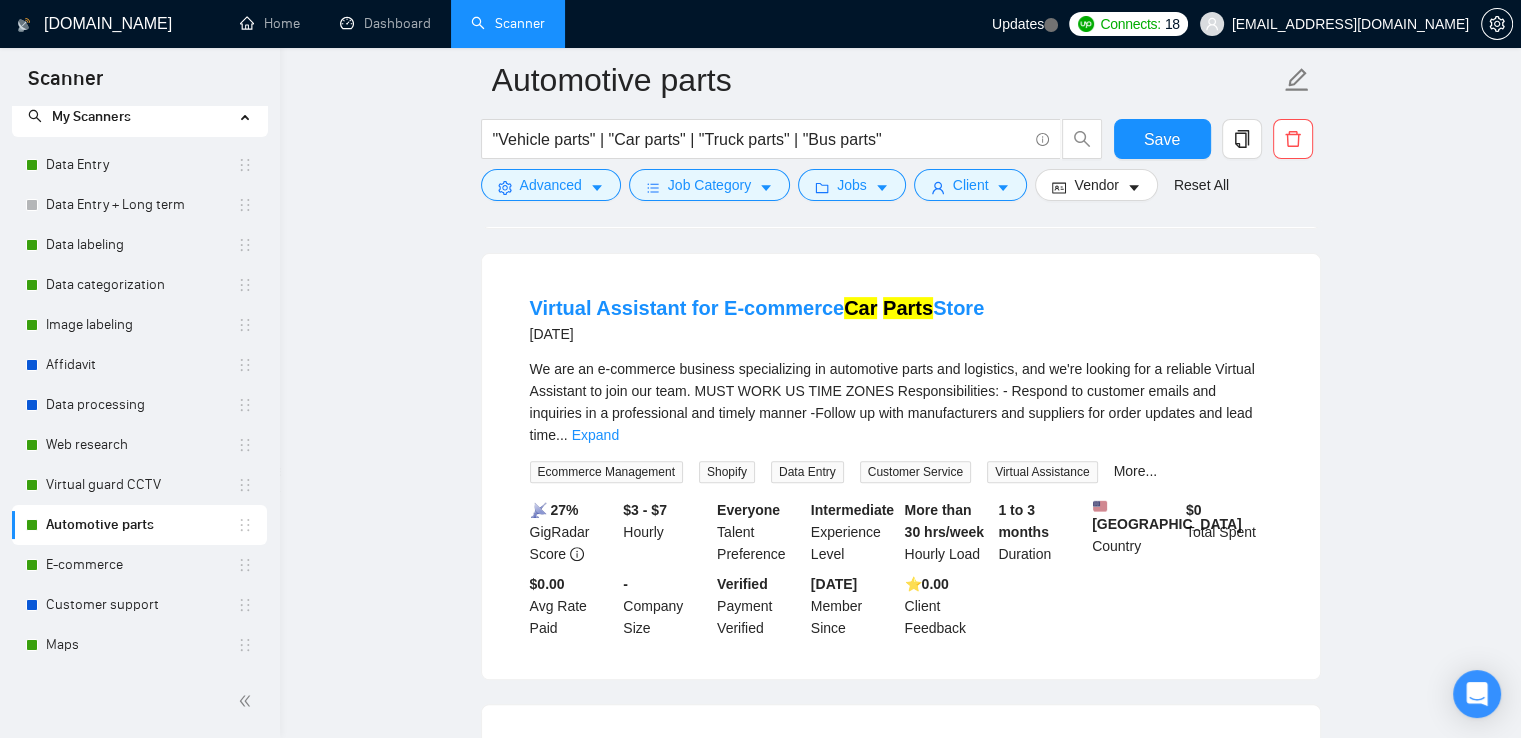 scroll, scrollTop: 700, scrollLeft: 0, axis: vertical 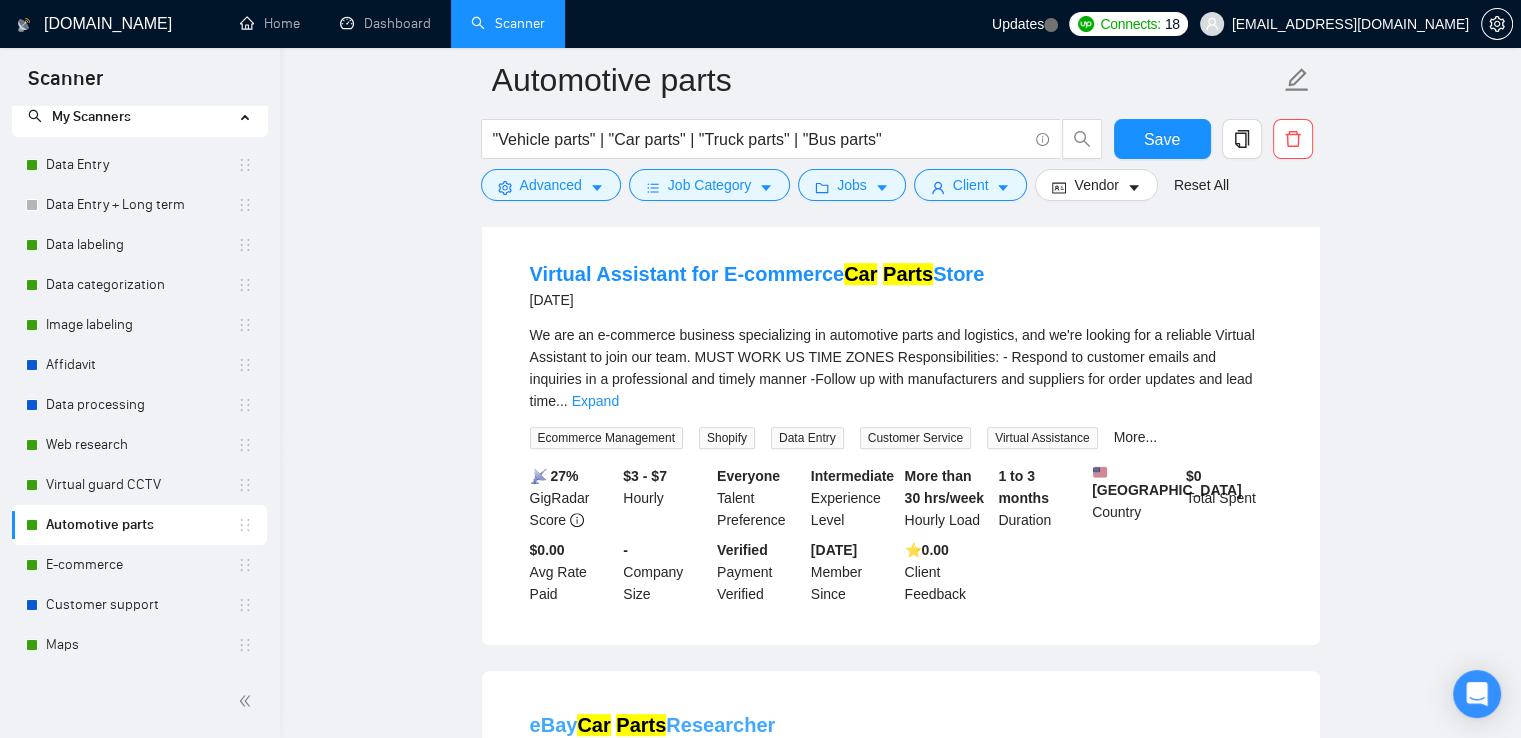 click on "eBay  Car   Parts  Researcher" at bounding box center [653, 725] 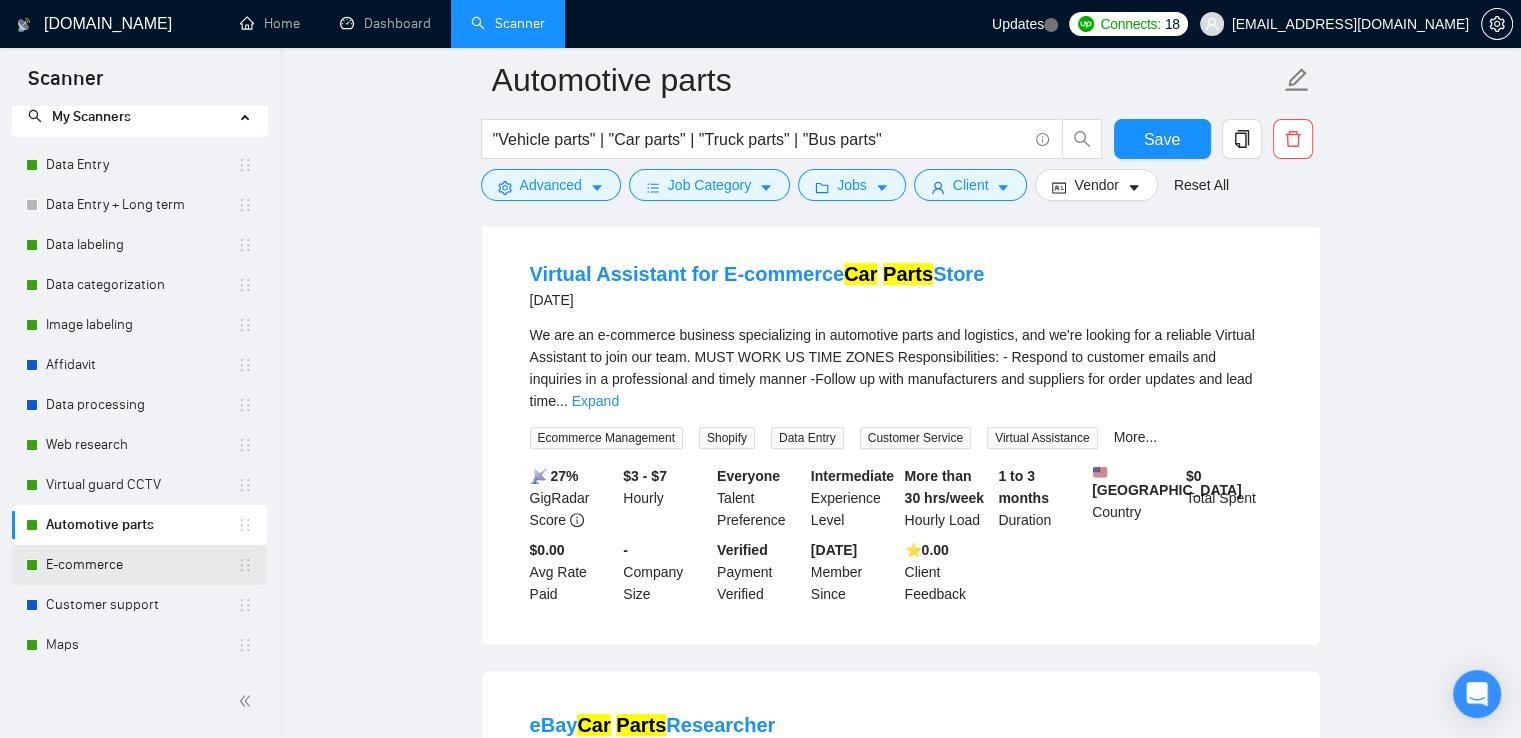 click on "E-commerce" at bounding box center (141, 565) 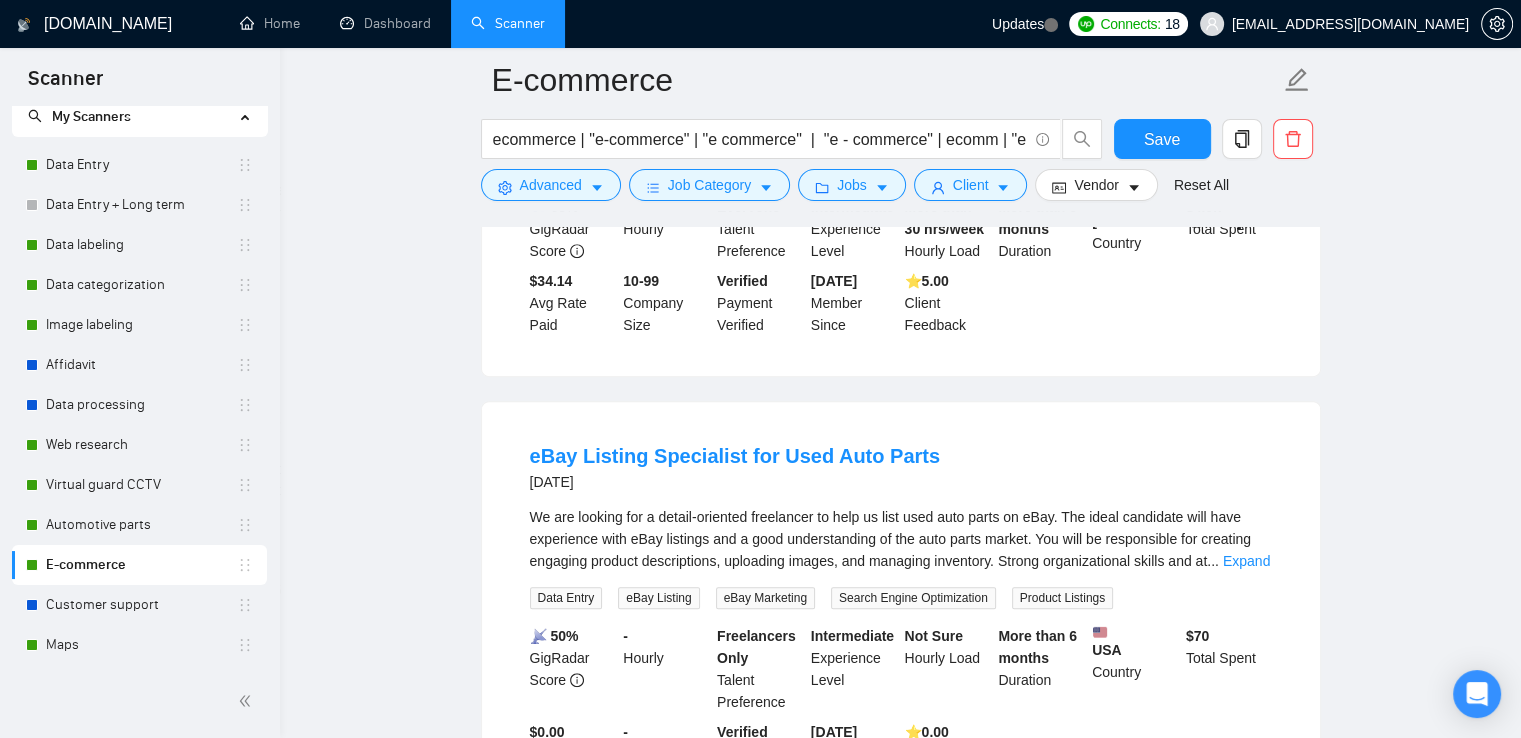 scroll, scrollTop: 1000, scrollLeft: 0, axis: vertical 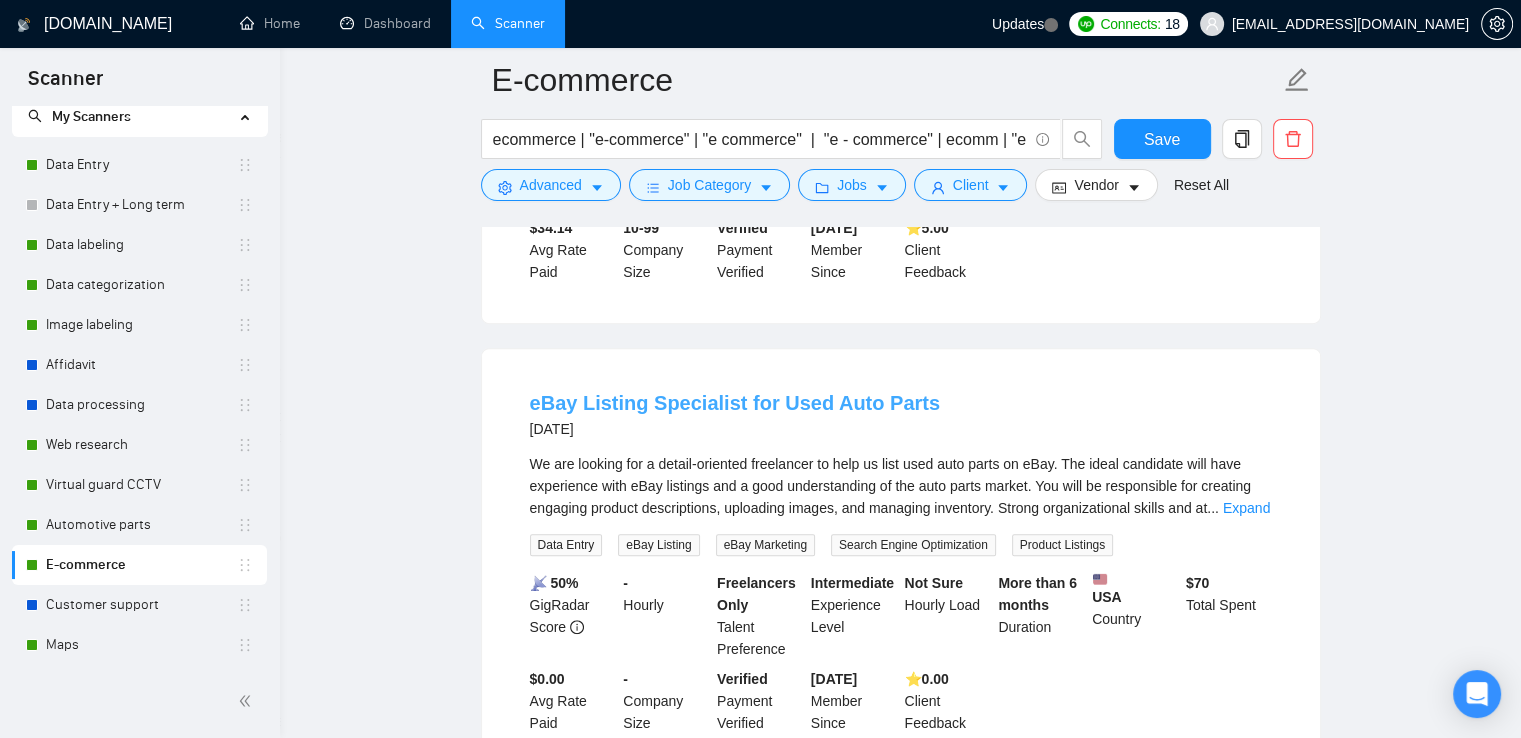 click on "eBay Listing Specialist for Used Auto Parts" at bounding box center [735, 403] 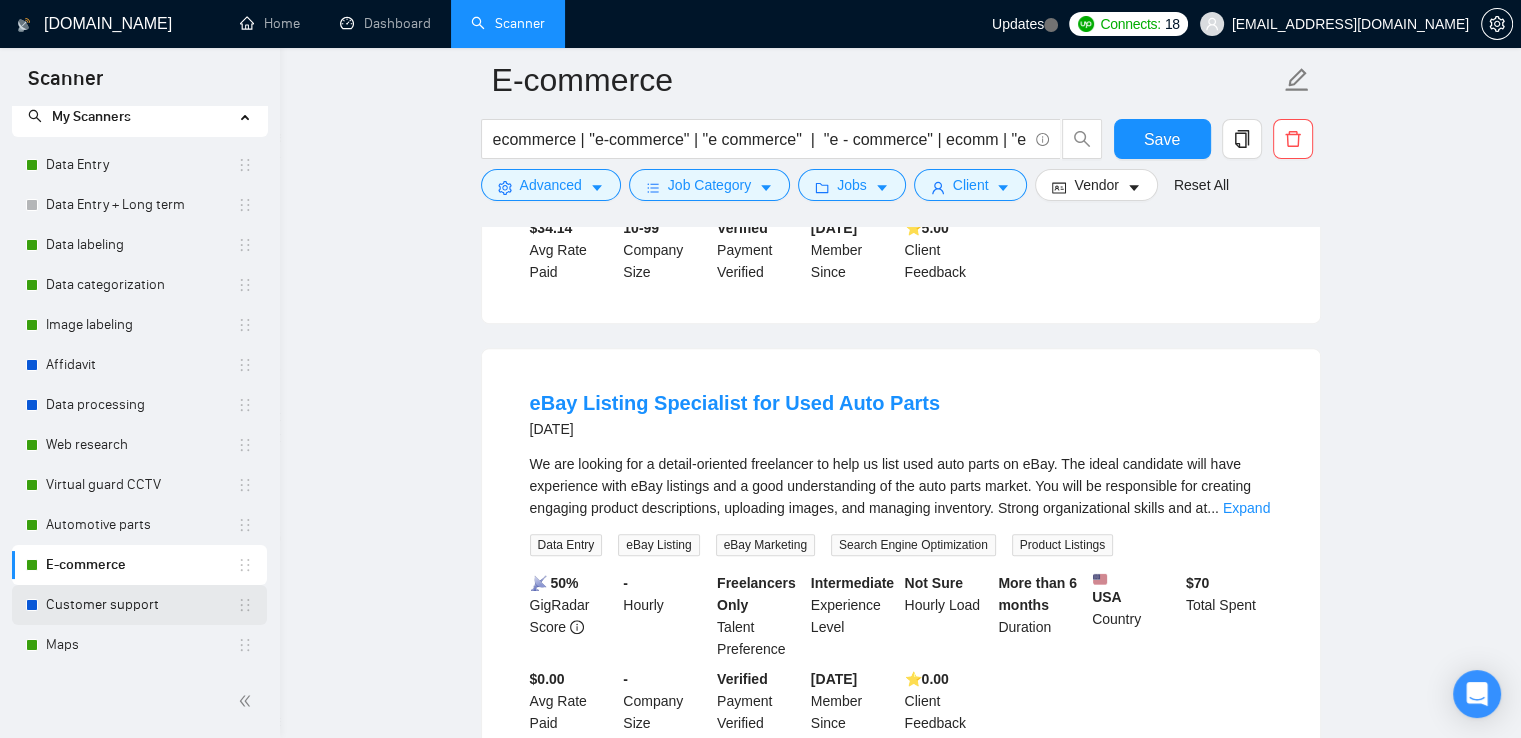 click on "Customer support" at bounding box center [141, 605] 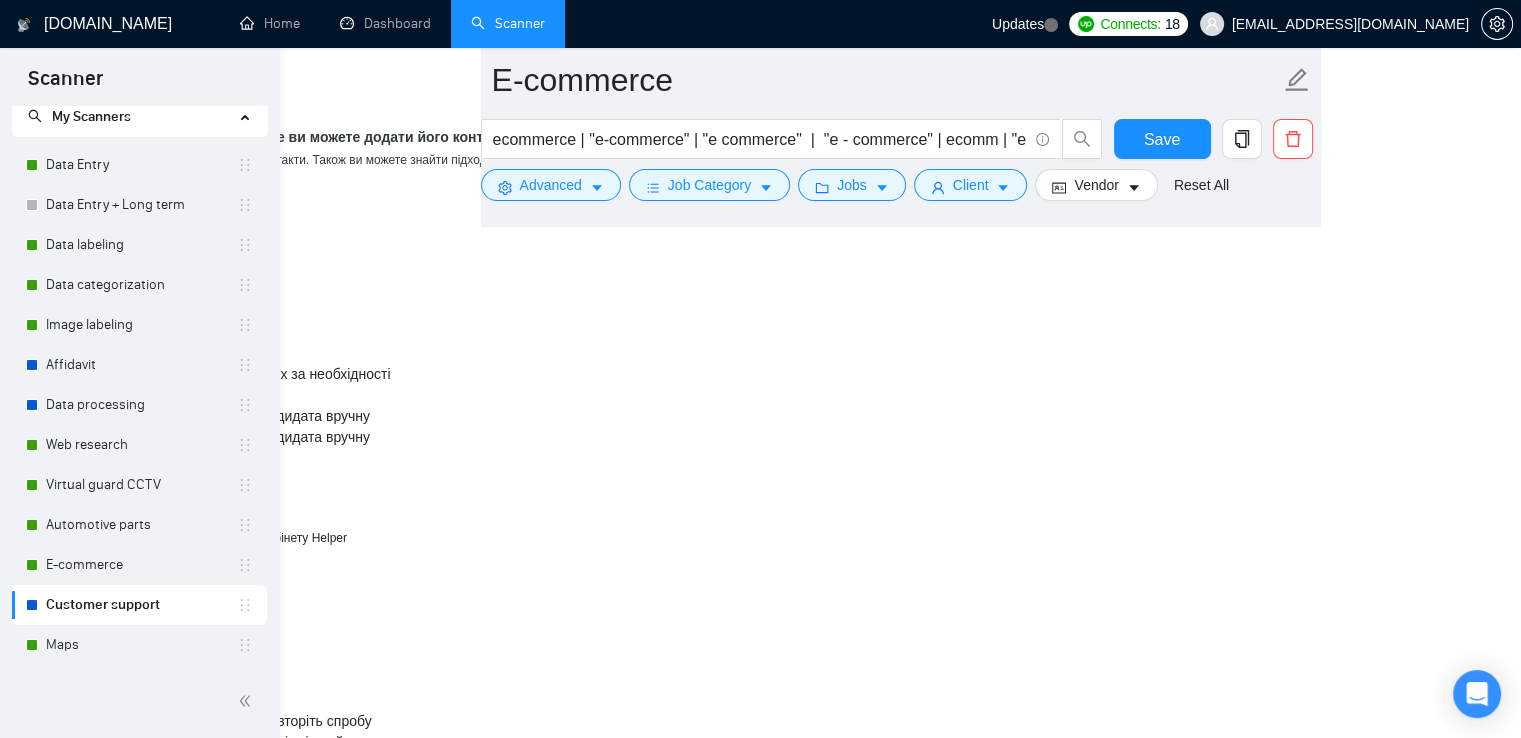 scroll, scrollTop: 0, scrollLeft: 0, axis: both 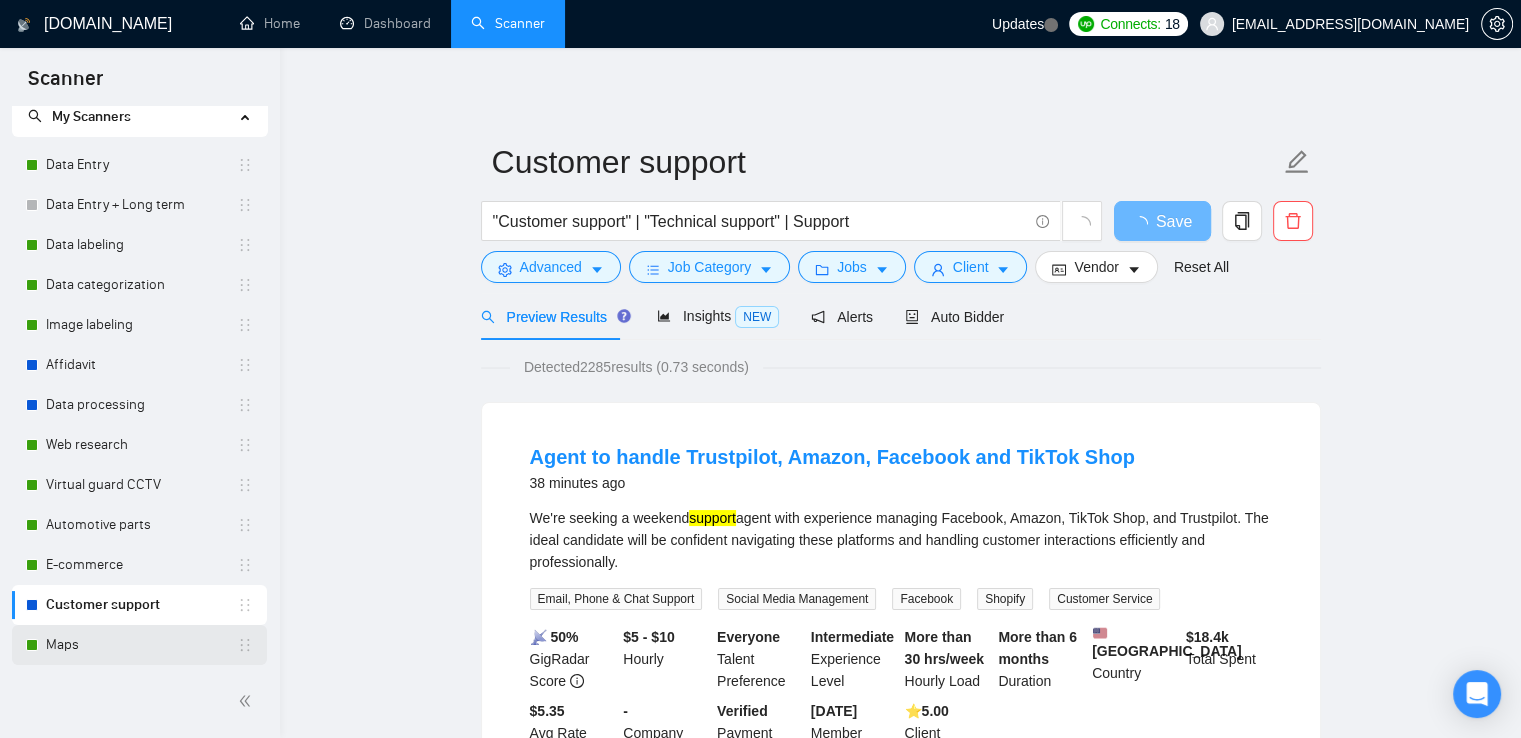 click on "Maps" at bounding box center [141, 645] 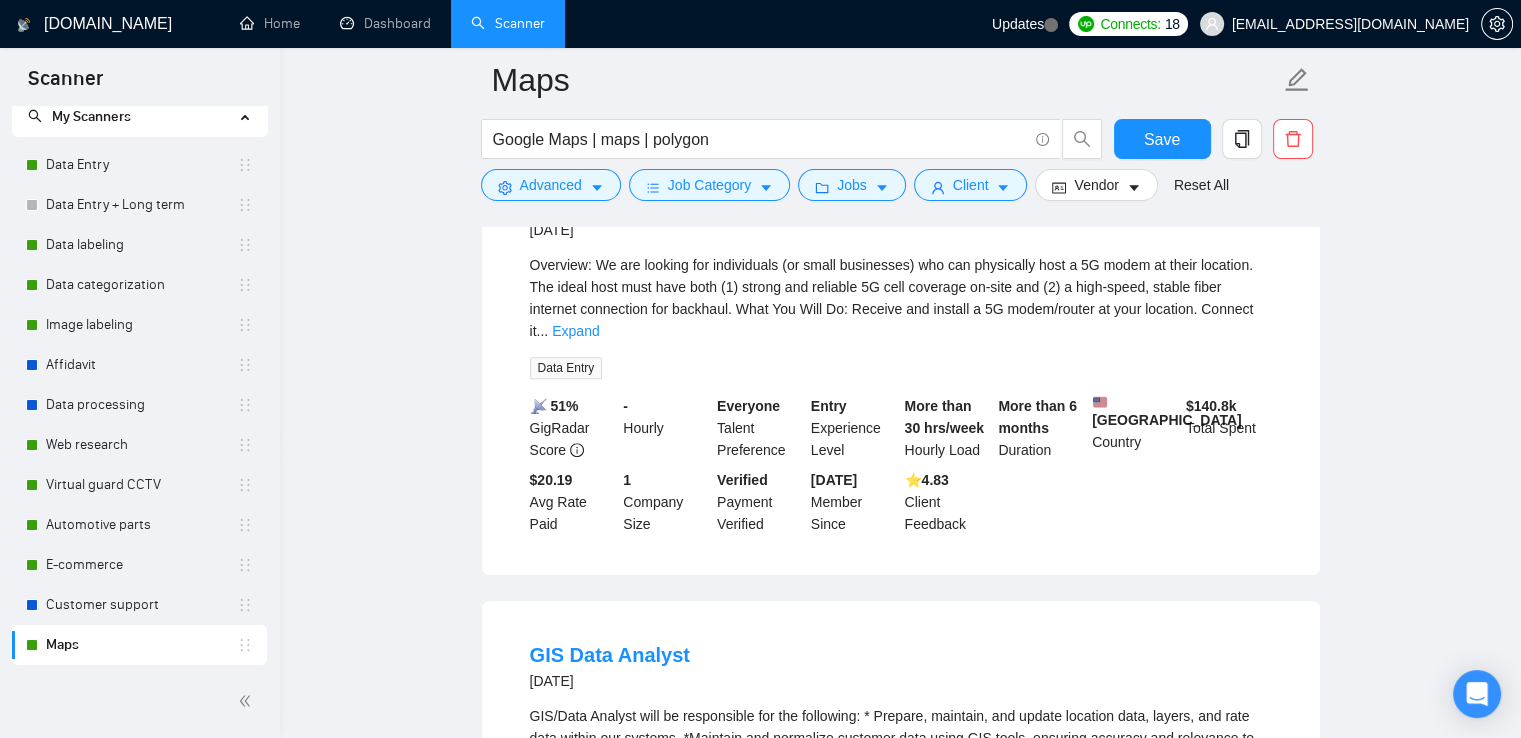 scroll, scrollTop: 700, scrollLeft: 0, axis: vertical 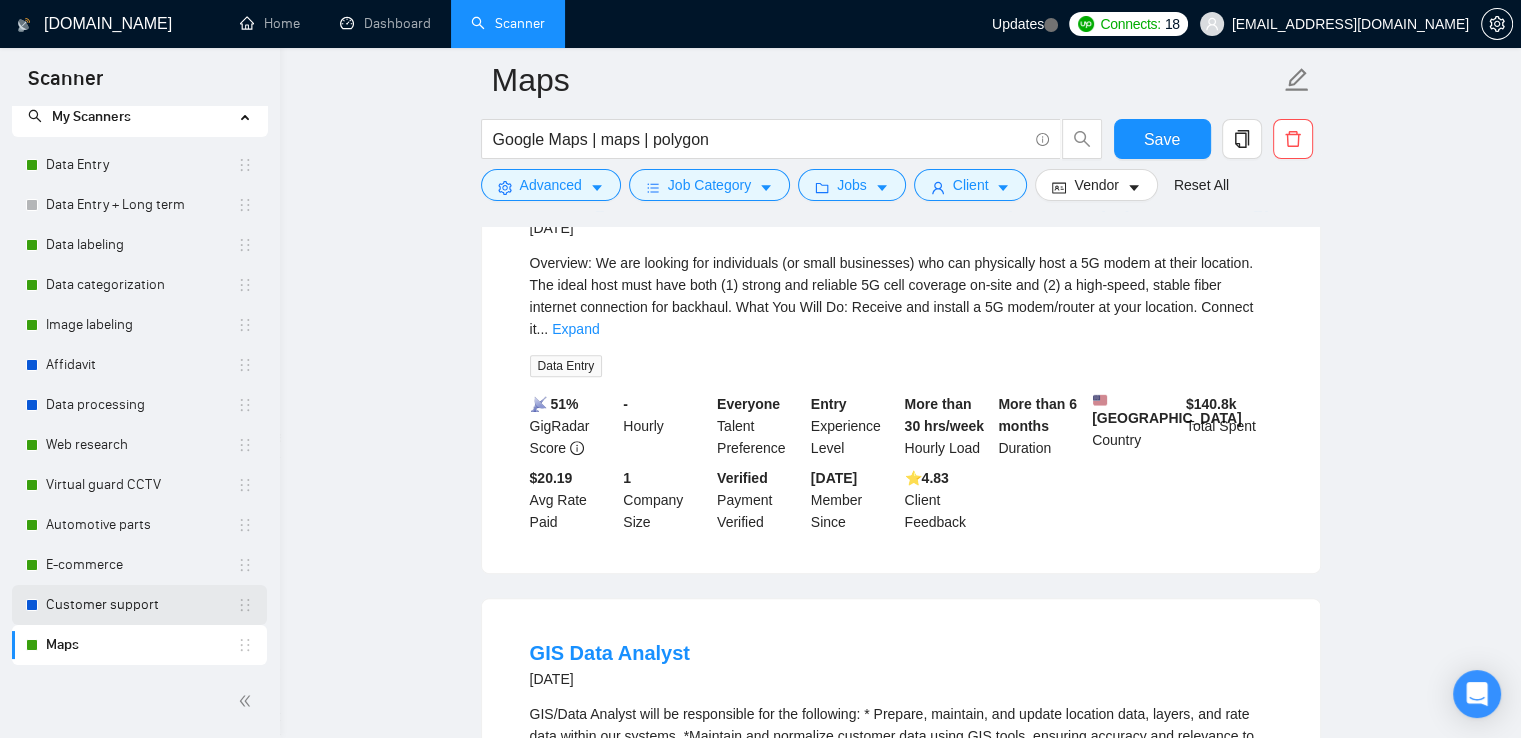 click on "Customer support" at bounding box center [141, 605] 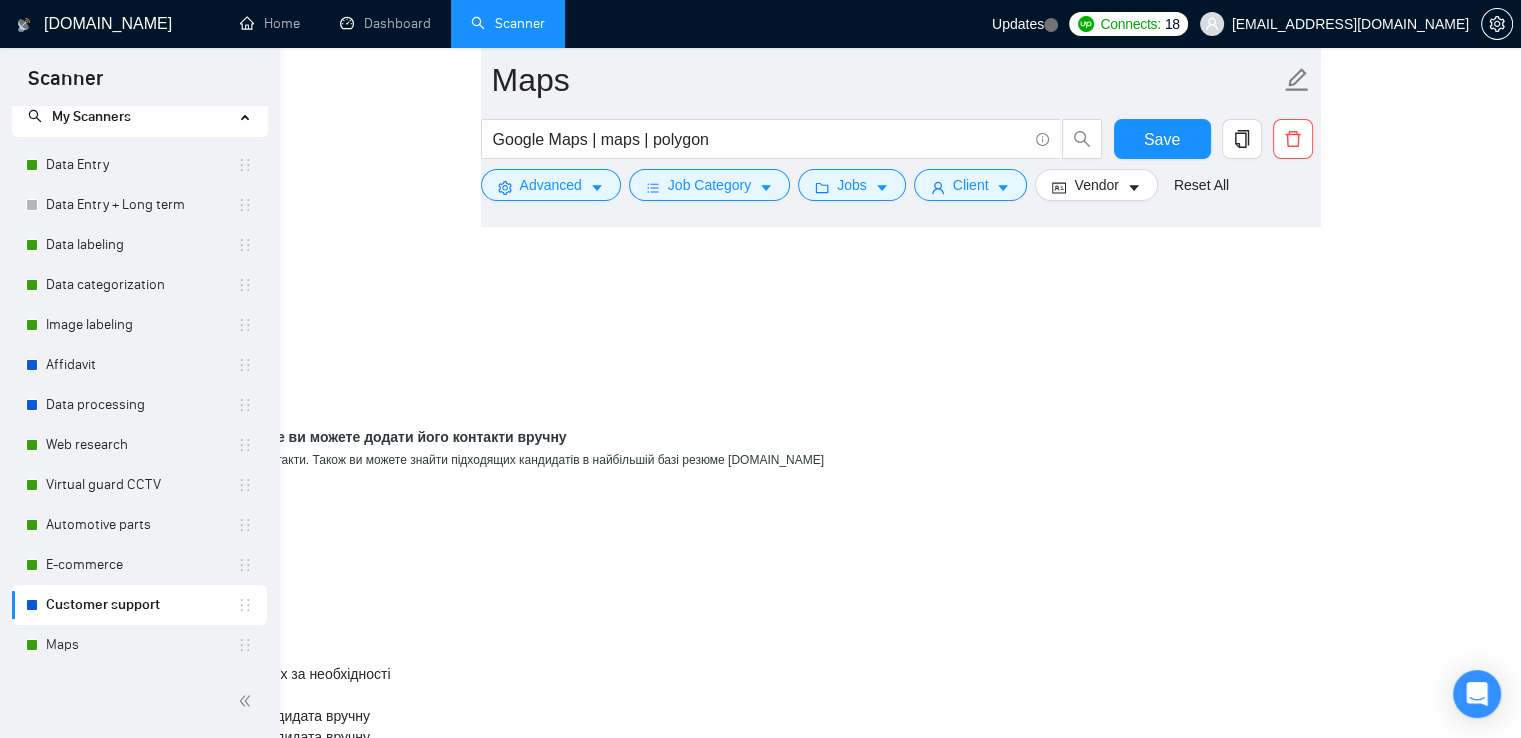 scroll, scrollTop: 0, scrollLeft: 0, axis: both 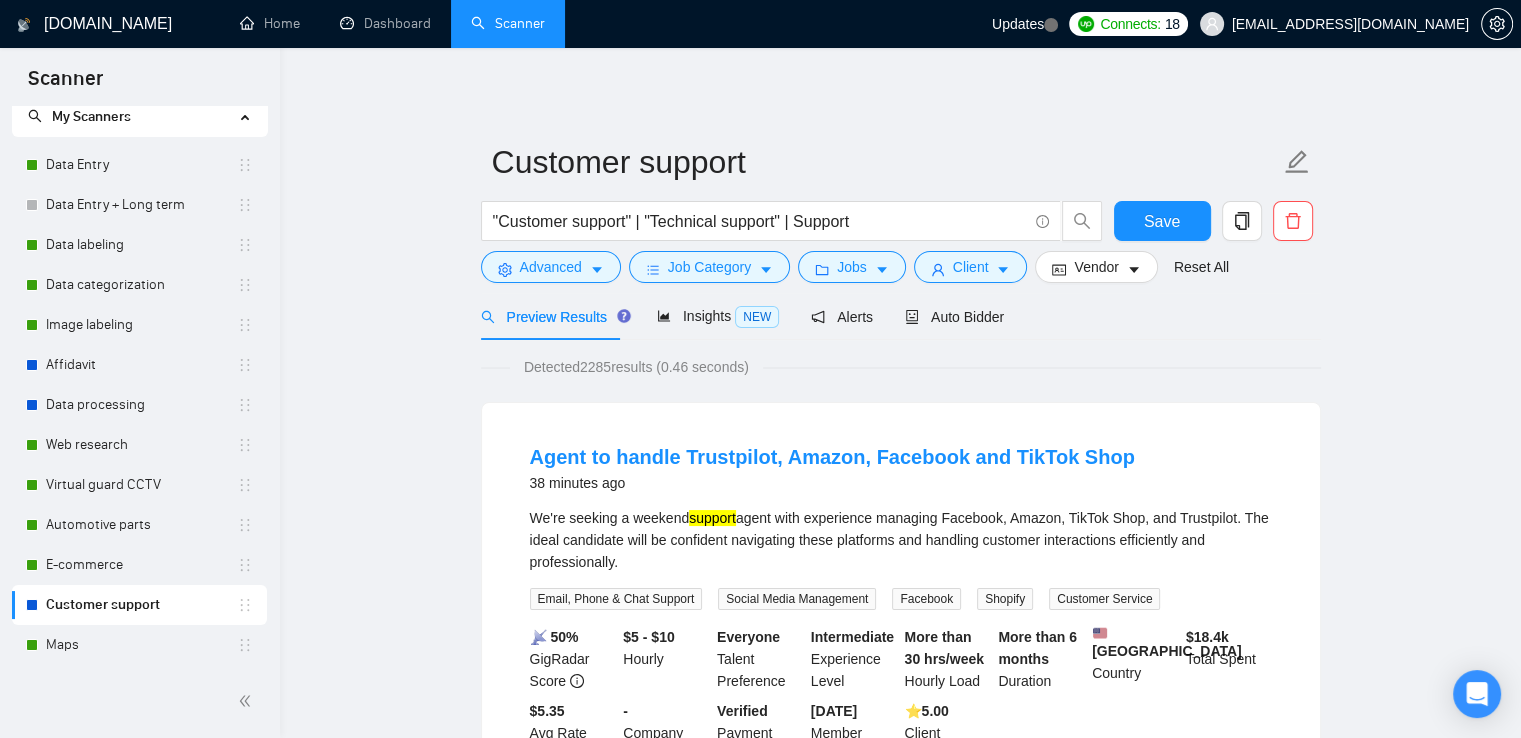 click on "Customer support "Customer support" | "Technical support" | Support Save Advanced   Job Category   Jobs   Client   Vendor   Reset All Preview Results Insights NEW Alerts Auto Bidder Detected   2285  results   (0.46 seconds) Agent to handle Trustpilot, Amazon, Facebook and TikTok Shop 38 minutes ago We're seeking a weekend  support  agent with experience managing Facebook, Amazon, TikTok Shop, and Trustpilot. The ideal candidate will be confident navigating these platforms and handling customer interactions efficiently and professionally. Email, Phone & Chat Support Social Media Management Facebook Shopify Customer Service 📡   50% GigRadar Score   $5 - $10 Hourly Everyone Talent Preference Intermediate Experience Level More than 30 hrs/week Hourly Load More than 6 months Duration   [GEOGRAPHIC_DATA] Country $ 18.4k Total Spent $5.35 Avg Rate Paid - Company Size Verified Payment Verified [DATE] Member Since ⭐️  5.00 Client Feedback Chat  Support  Sales Agent Wanted 11 hours ago ... Expand English Sales" at bounding box center [900, 2468] 